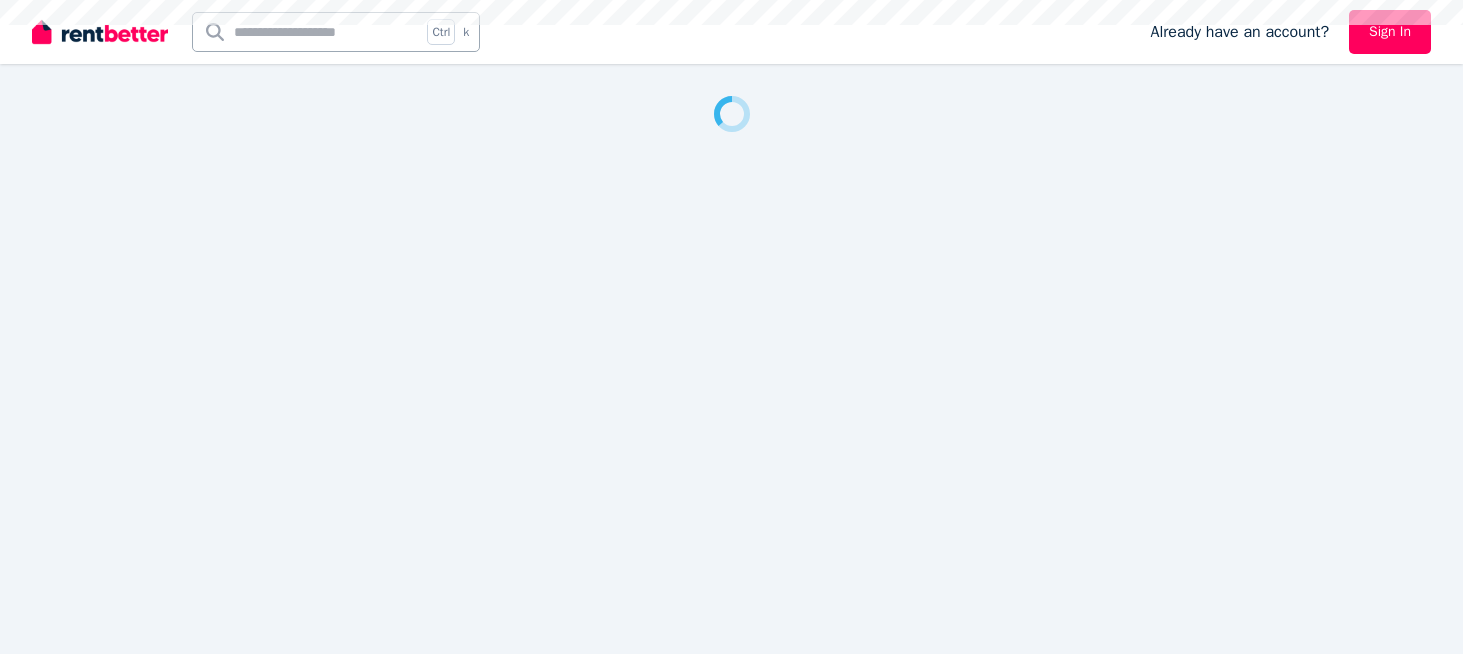 scroll, scrollTop: 0, scrollLeft: 0, axis: both 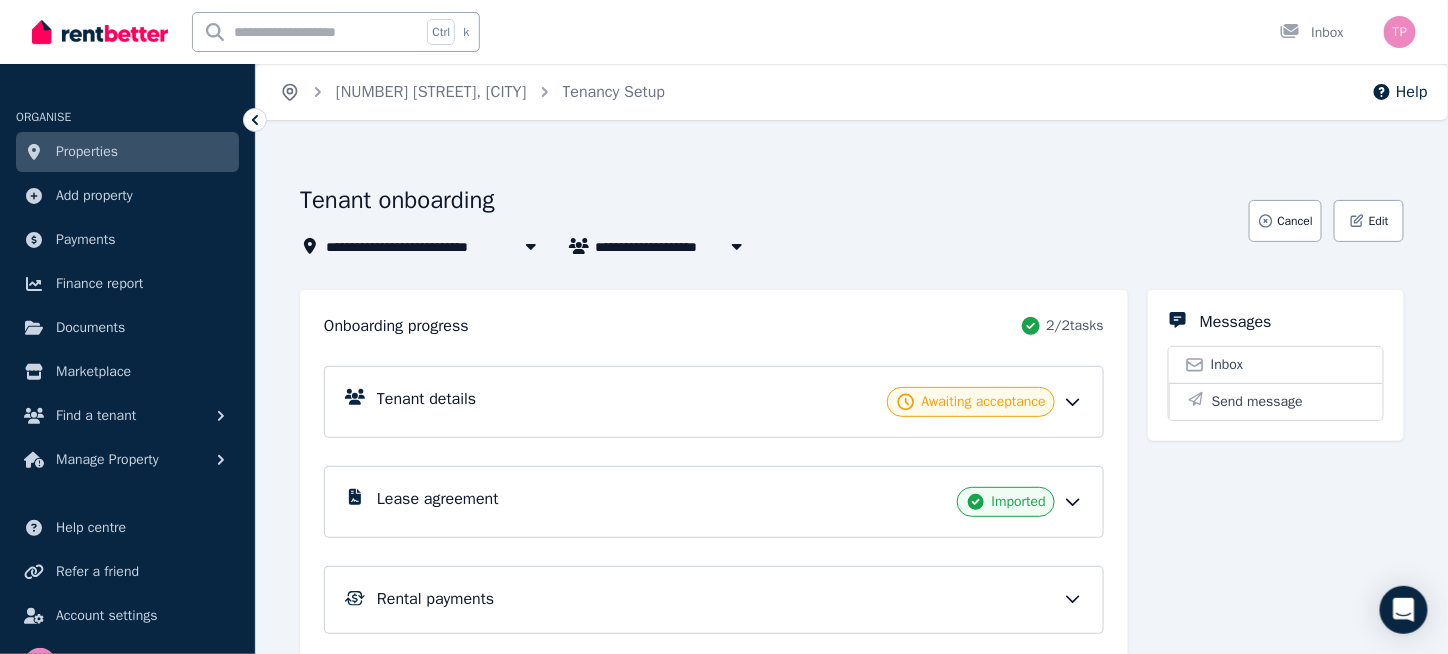 click 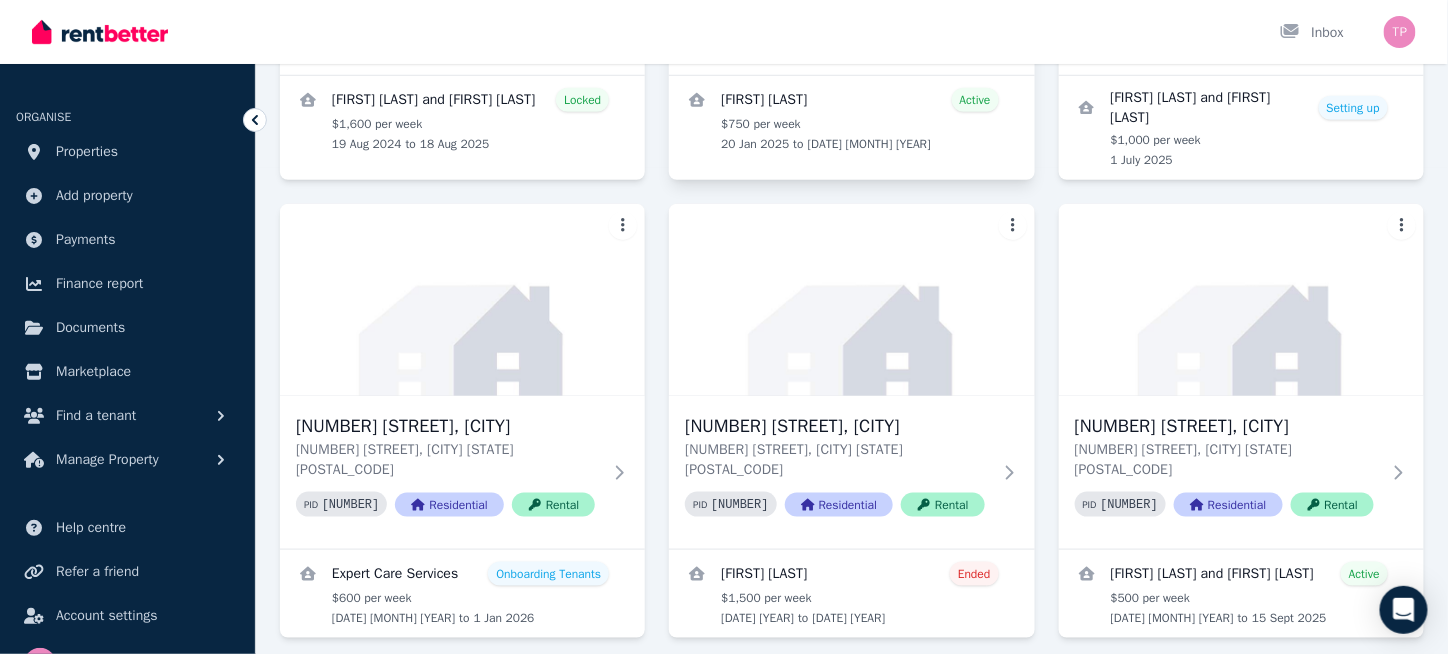 scroll, scrollTop: 537, scrollLeft: 0, axis: vertical 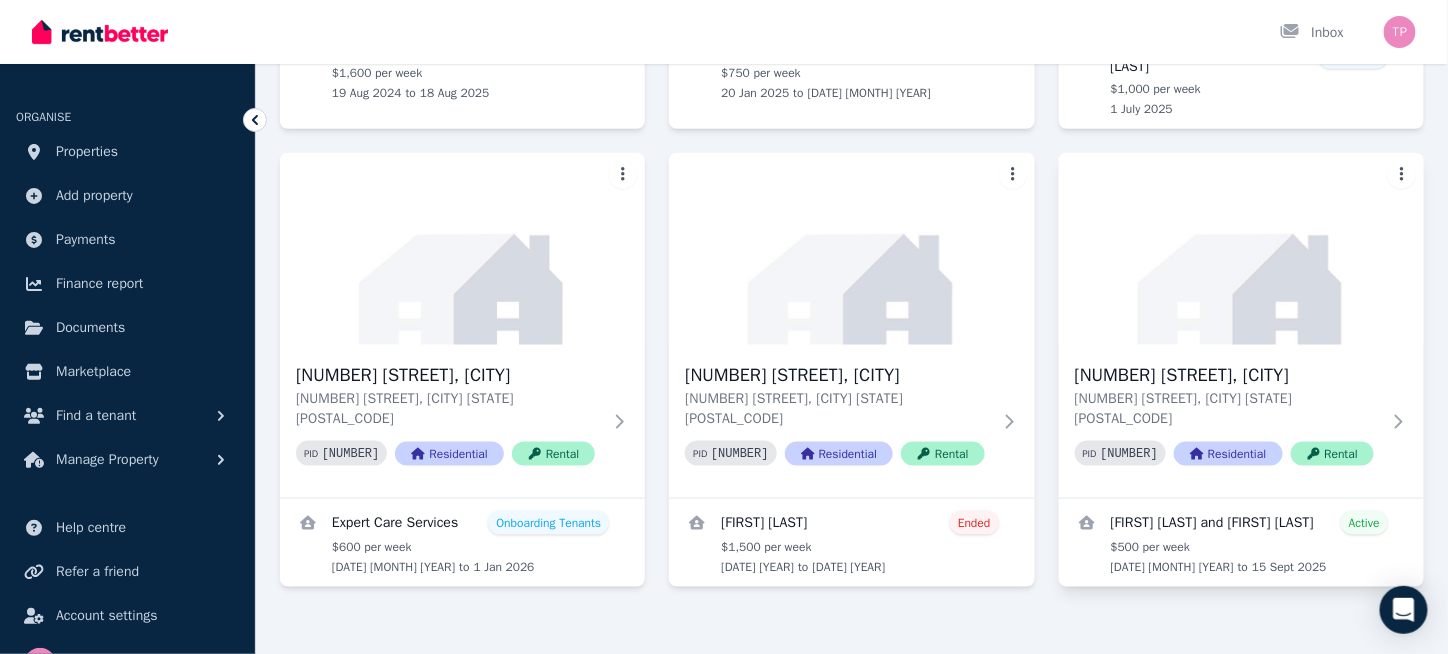 click on "Open main menu Inbox Open user menu ORGANISE Properties Add property Payments Finance report Documents Marketplace Find a tenant Manage Property Help centre Refer a friend Account settings Your profile The  Property Realtors Home Properties Help Search properties Filter Name (A-Z) Add Property [NUMBER] [STREET], [CITY] [NUMBER] [STREET], [CITY] [STATE] [POSTAL_CODE] PID   [NUMBER] Residential Rental [FIRST] [LAST] and [FIRST] [LAST] Locked $[NUMBER] per week [DATE] [MONTH] [YEAR] to [DATE] [MONTH] [YEAR] [NUMBER] [STREET], [CITY] [NUMBER] [STREET], [CITY] [STATE] [POSTAL_CODE] PID   [NUMBER] Residential Rental [FIRST] [LAST] Active $[NUMBER] per week [DATE] [MONTH] [YEAR] to [DATE] [MONTH] [YEAR] [NUMBER] [STREET], [CITY] [NUMBER] [STREET], [CITY] [STATE] [POSTAL_CODE] PID   [NUMBER] Residential Rental [FIRST] [LAST] and [FIRST] [LAST] Setting up $[NUMBER] per week [DATE] [MONTH] [YEAR] [NUMBER] [STREET], [CITY] [NUMBER] [STREET], [CITY] [STATE] [POSTAL_CODE] PID   [NUMBER] Residential Rental [FIRST] [LAST] Onboarding Tenants $[NUMBER] per week [DATE] [MONTH] [YEAR] to [DATE] [MONTH] [YEAR] [NUMBER] [STREET], [CITY] [NUMBER] [STREET], [CITY] [STATE] [POSTAL_CODE]" at bounding box center [724, -210] 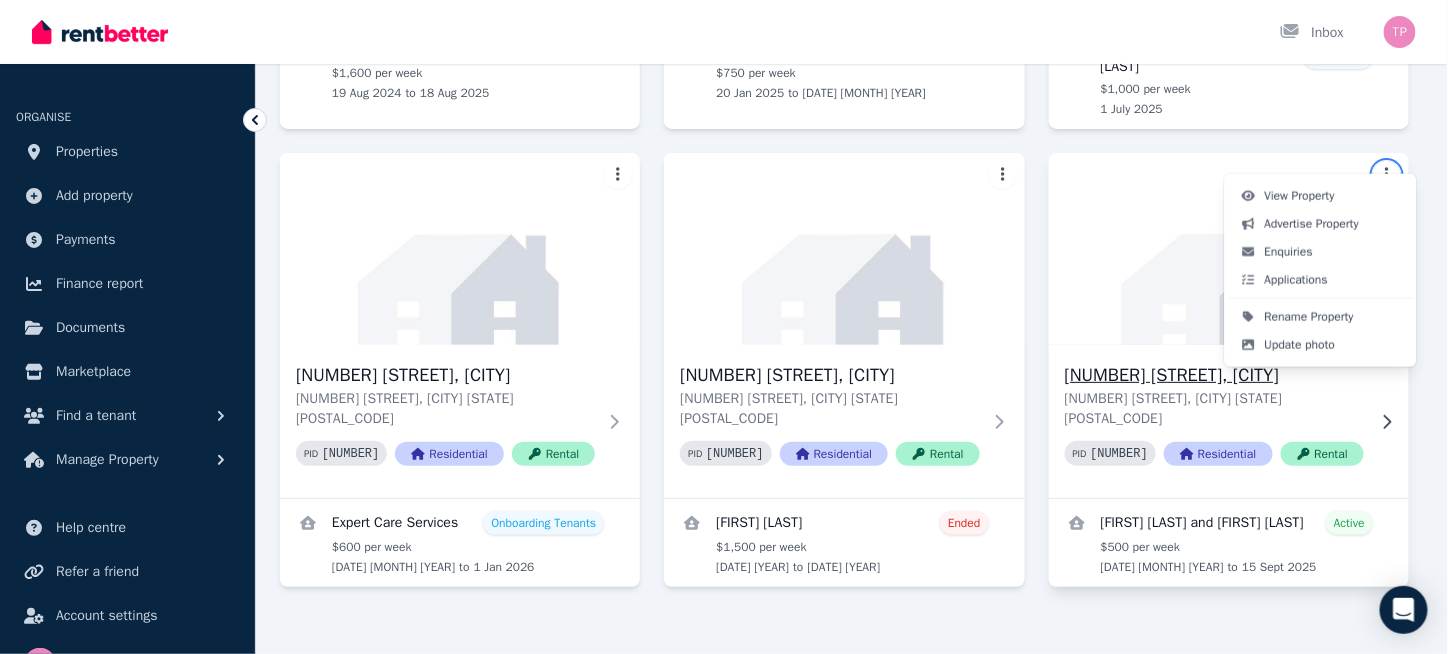 click on "Open main menu Inbox Open user menu ORGANISE Properties Add property Payments Finance report Documents Marketplace Find a tenant Manage Property Help centre Refer a friend Account settings Your profile The  Property Realtors Home Properties Help Search properties Filter Name (A-Z) Add Property [NUMBER] [STREET], [CITY] [NUMBER] [STREET], [CITY] [STATE] [POSTAL_CODE] PID   [NUMBER] Residential Rental [FIRST] [LAST] and [FIRST] [LAST] Locked $[NUMBER] per week [DATE] [MONTH] [YEAR] to [DATE] [MONTH] [YEAR] [NUMBER] [STREET], [CITY] [NUMBER] [STREET], [CITY] [STATE] [POSTAL_CODE] PID   [NUMBER] Residential Rental [FIRST] [LAST] Active $[NUMBER] per week [DATE] [MONTH] [YEAR] to [DATE] [MONTH] [YEAR] [NUMBER] [STREET], [CITY] [NUMBER] [STREET], [CITY] [STATE] [POSTAL_CODE] PID   [NUMBER] Residential Rental [FIRST] [LAST] and [FIRST] [LAST] Setting up $[NUMBER] per week [DATE] [MONTH] [YEAR] [NUMBER] [STREET], [CITY] [NUMBER] [STREET], [CITY] [STATE] [POSTAL_CODE] PID   [NUMBER] Residential Rental [FIRST] [LAST] Onboarding Tenants $[NUMBER] per week [DATE] [MONTH] [YEAR] to [DATE] [MONTH] [YEAR] [NUMBER] [STREET], [CITY] [NUMBER] [STREET], [CITY] [STATE] [POSTAL_CODE]" at bounding box center (724, -210) 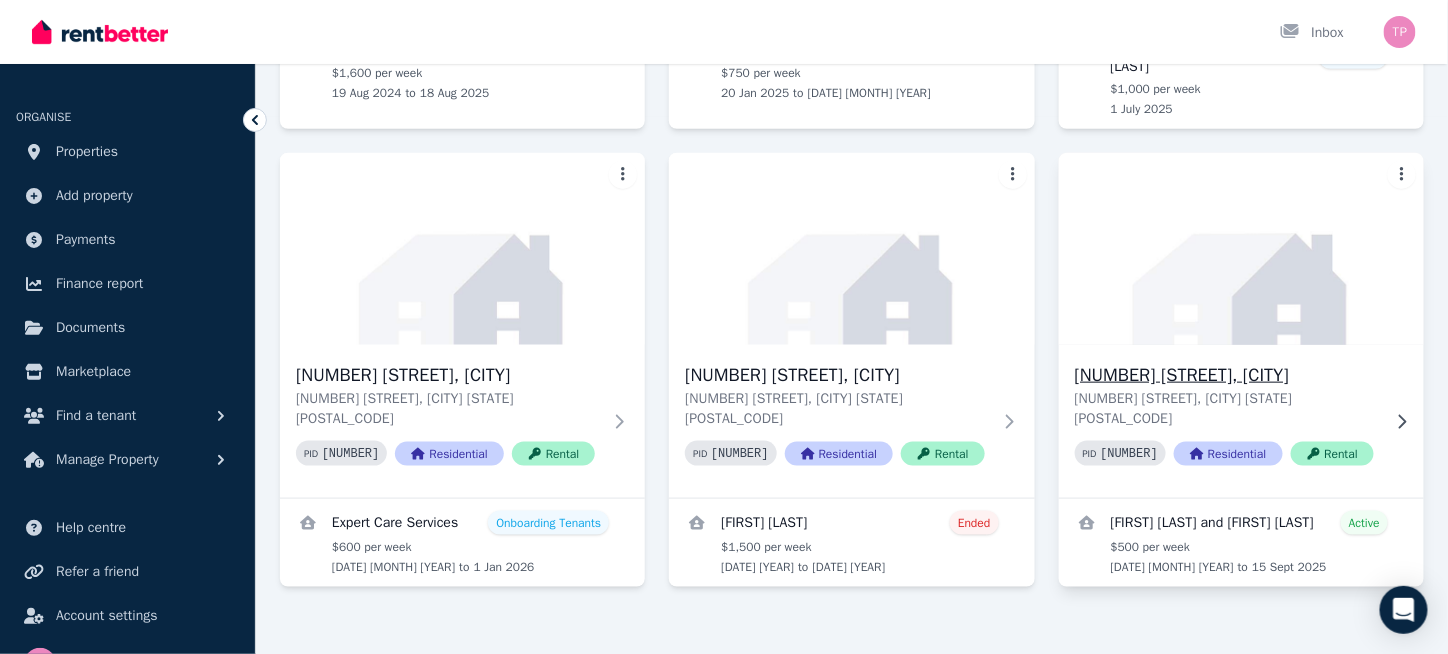 click at bounding box center (1242, 249) 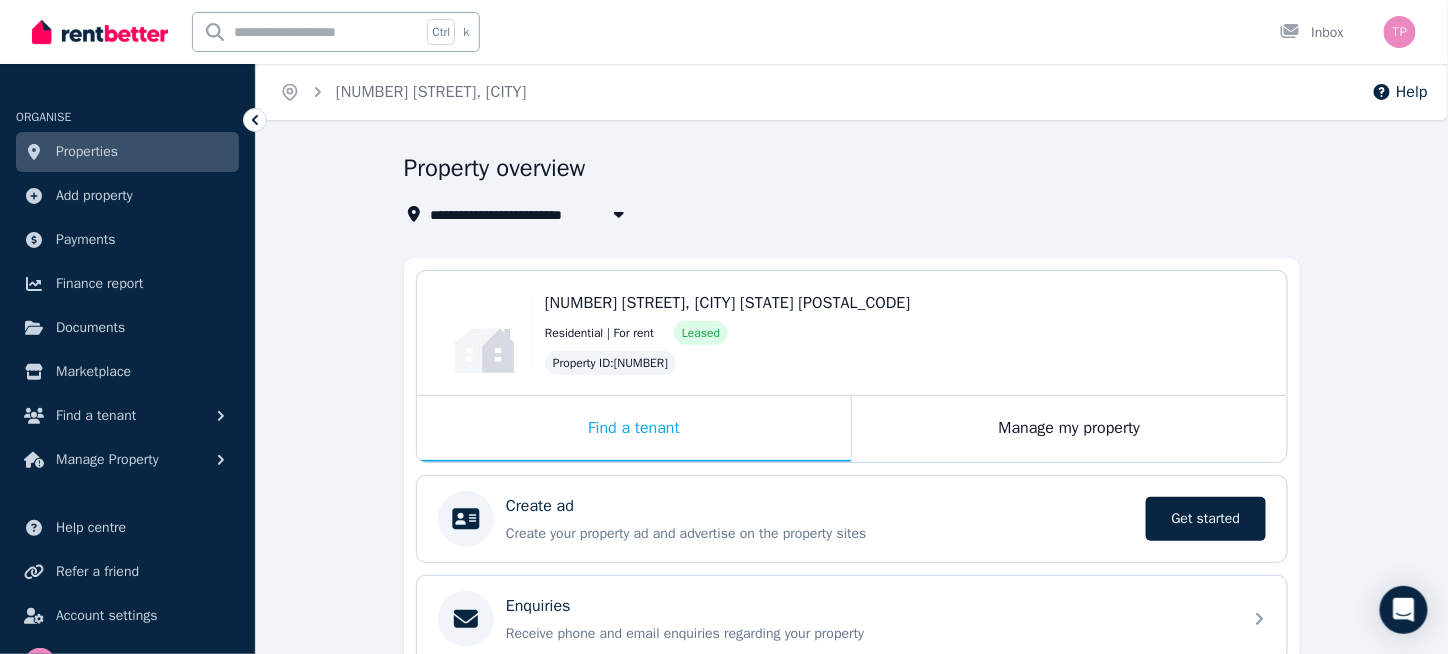 scroll, scrollTop: 200, scrollLeft: 0, axis: vertical 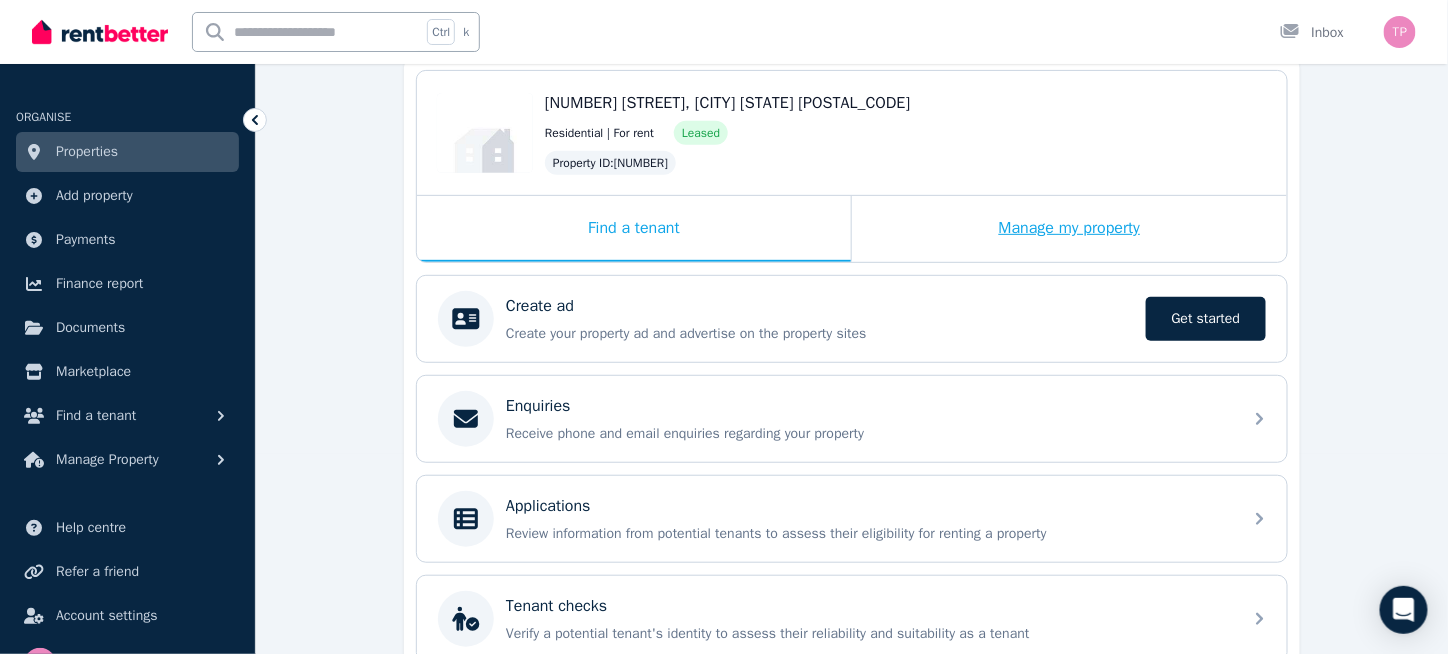 click on "Manage my property" at bounding box center (1069, 229) 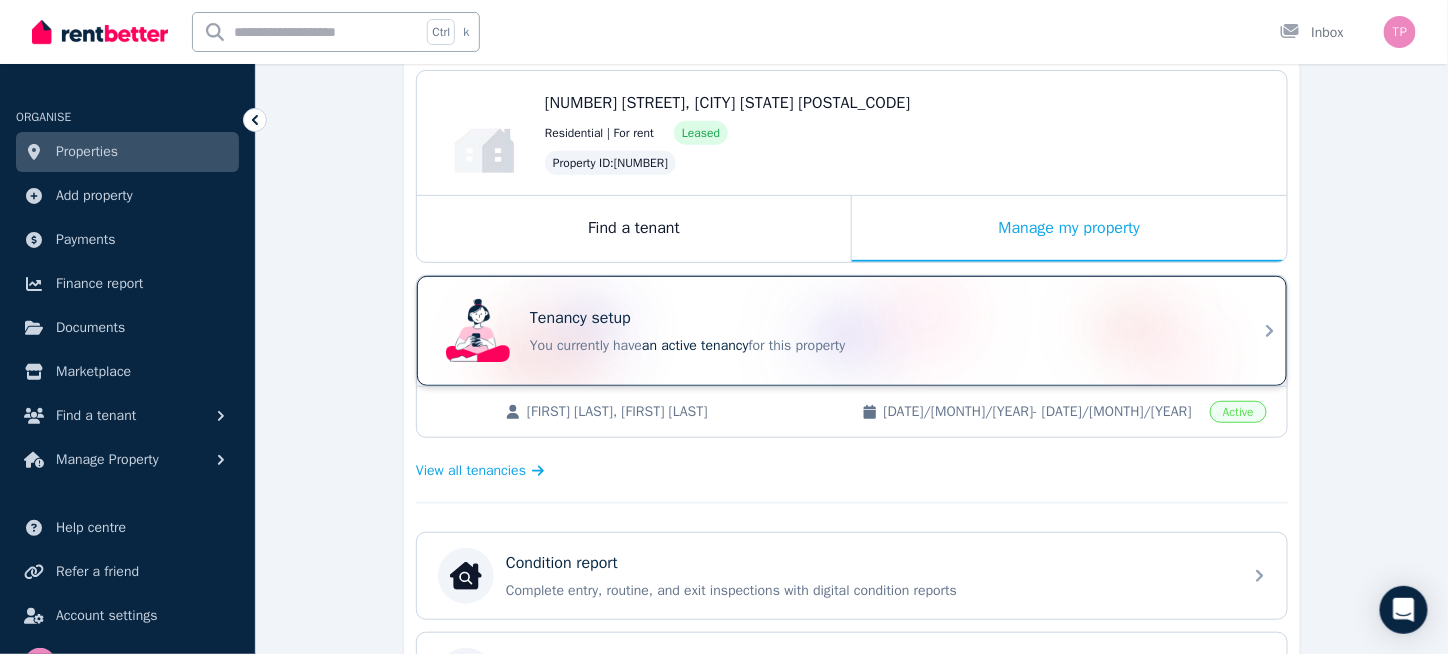 click on "Tenancy setup" at bounding box center (880, 318) 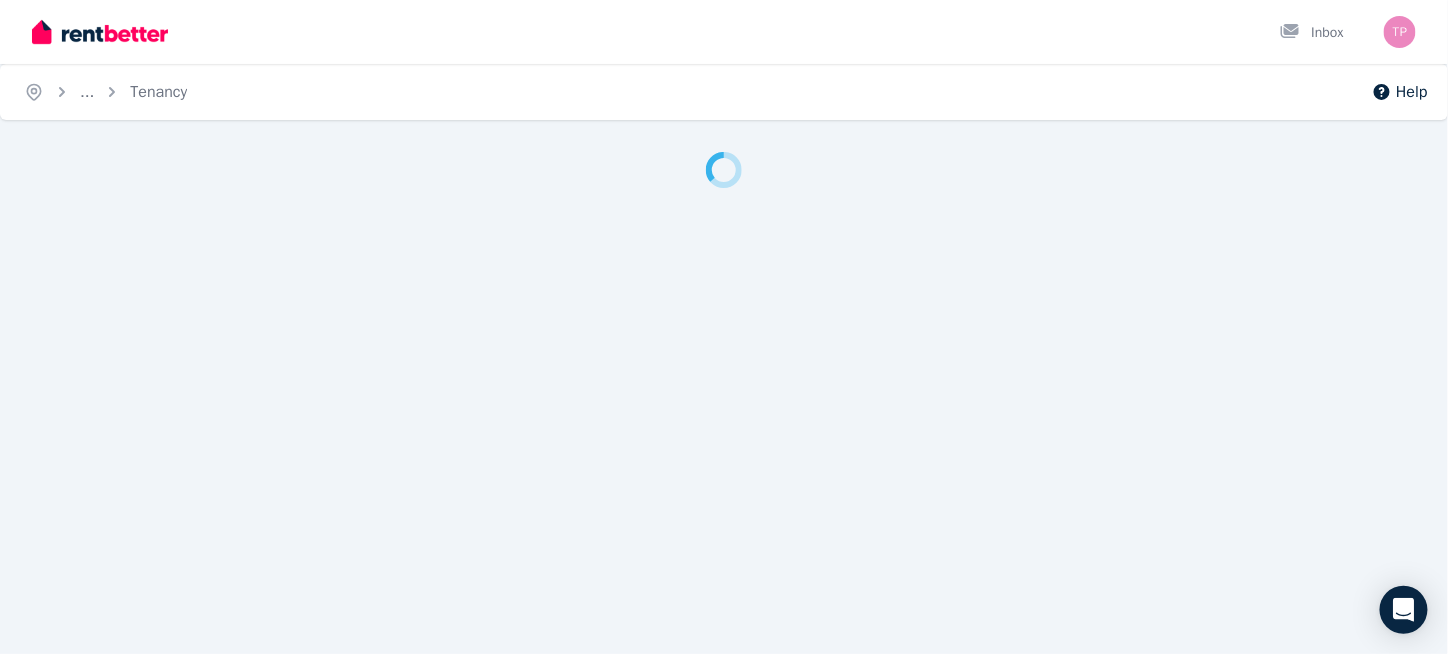 scroll, scrollTop: 0, scrollLeft: 0, axis: both 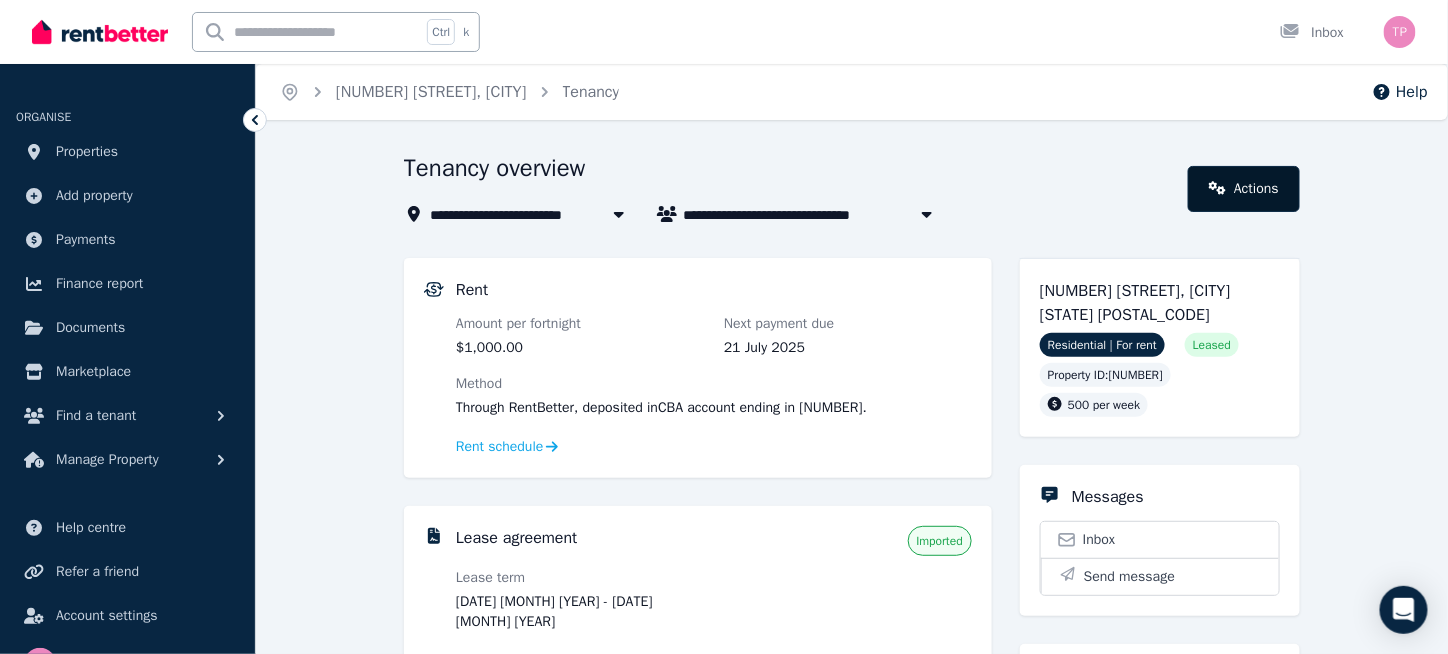 click on "Actions" at bounding box center (1244, 189) 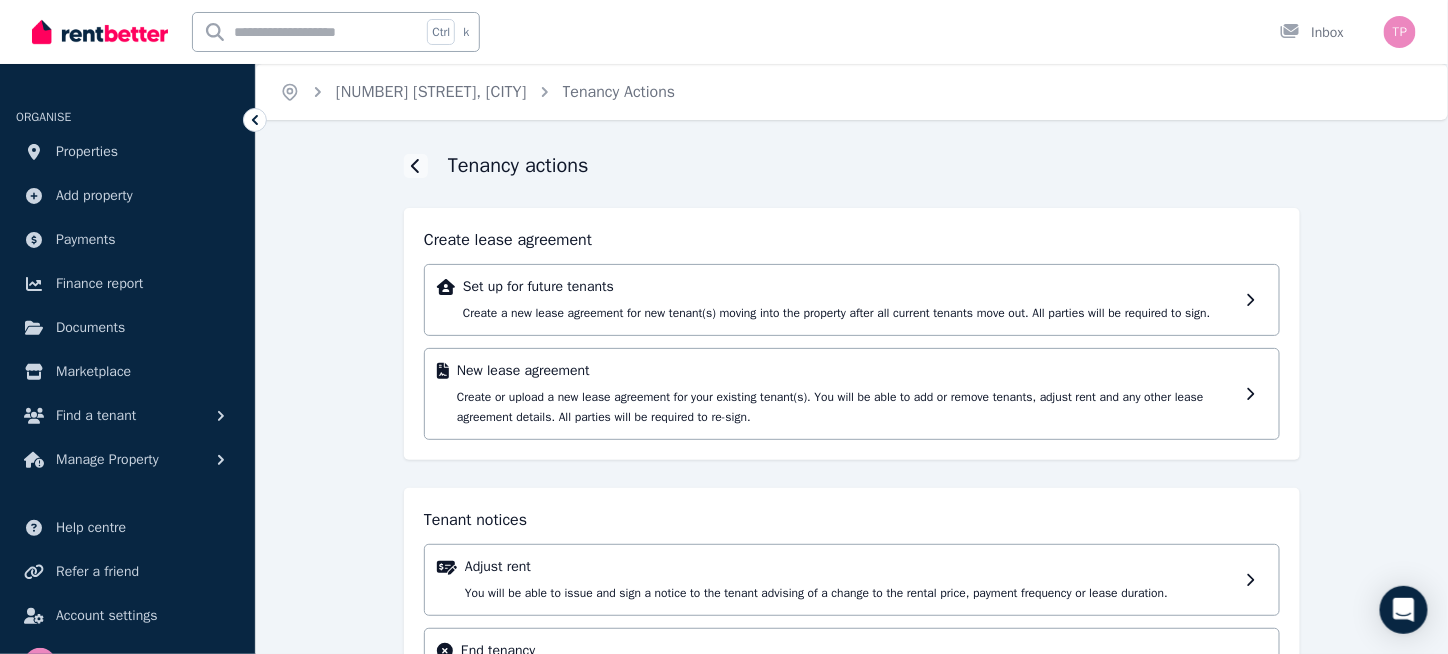 scroll, scrollTop: 181, scrollLeft: 0, axis: vertical 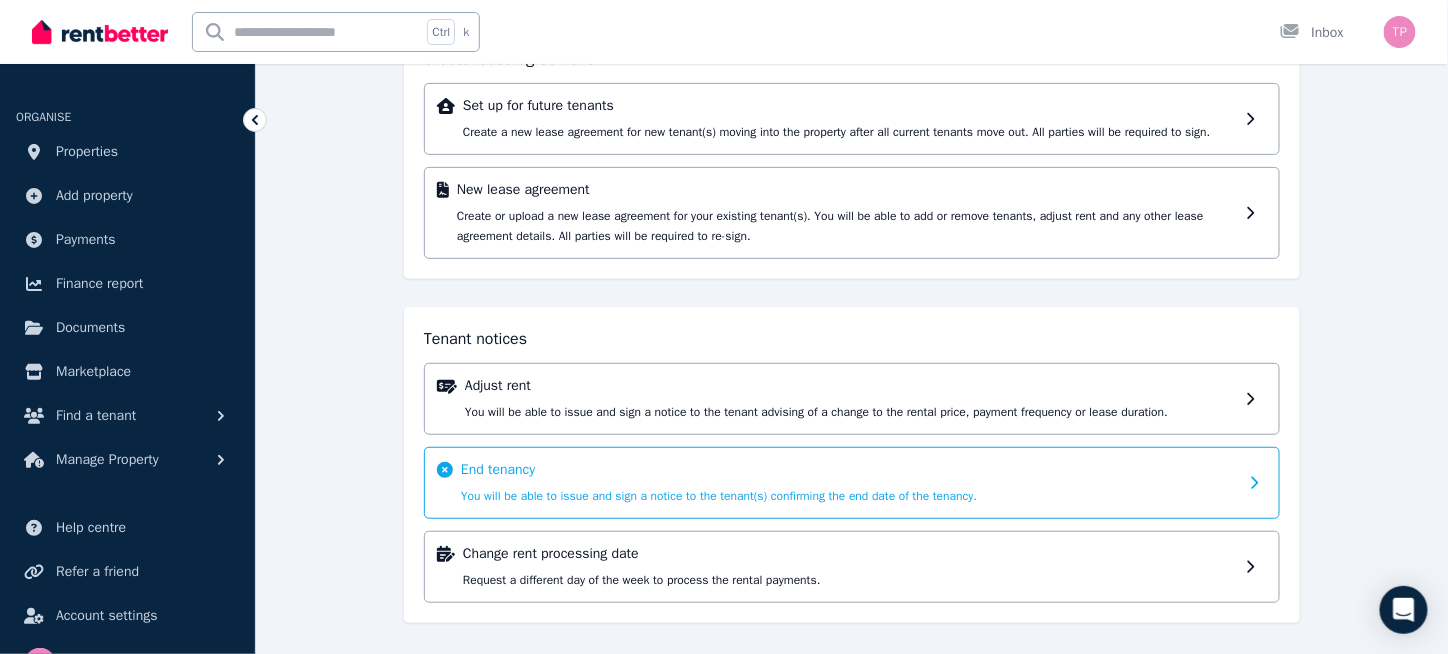 click on "End tenancy You will be able to issue and sign a notice to the tenant(s) confirming the end date of the tenancy." at bounding box center [849, 483] 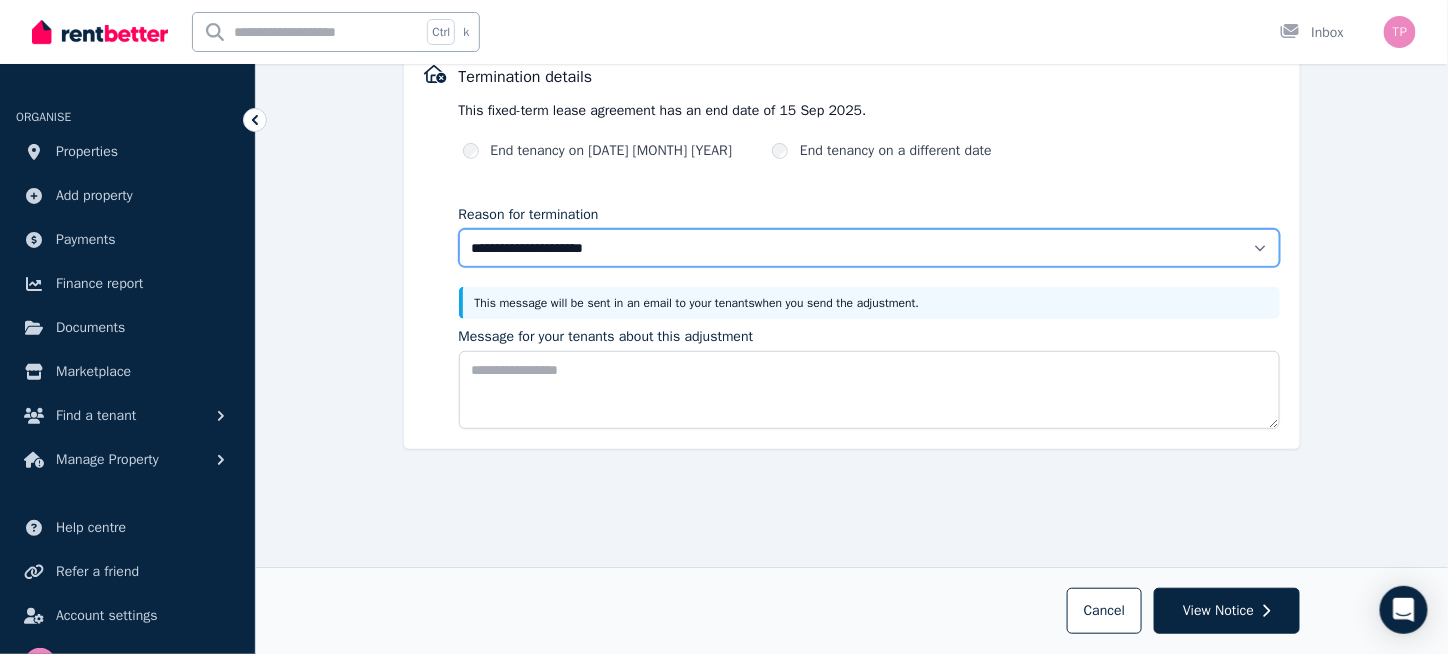 click on "**********" at bounding box center [870, 248] 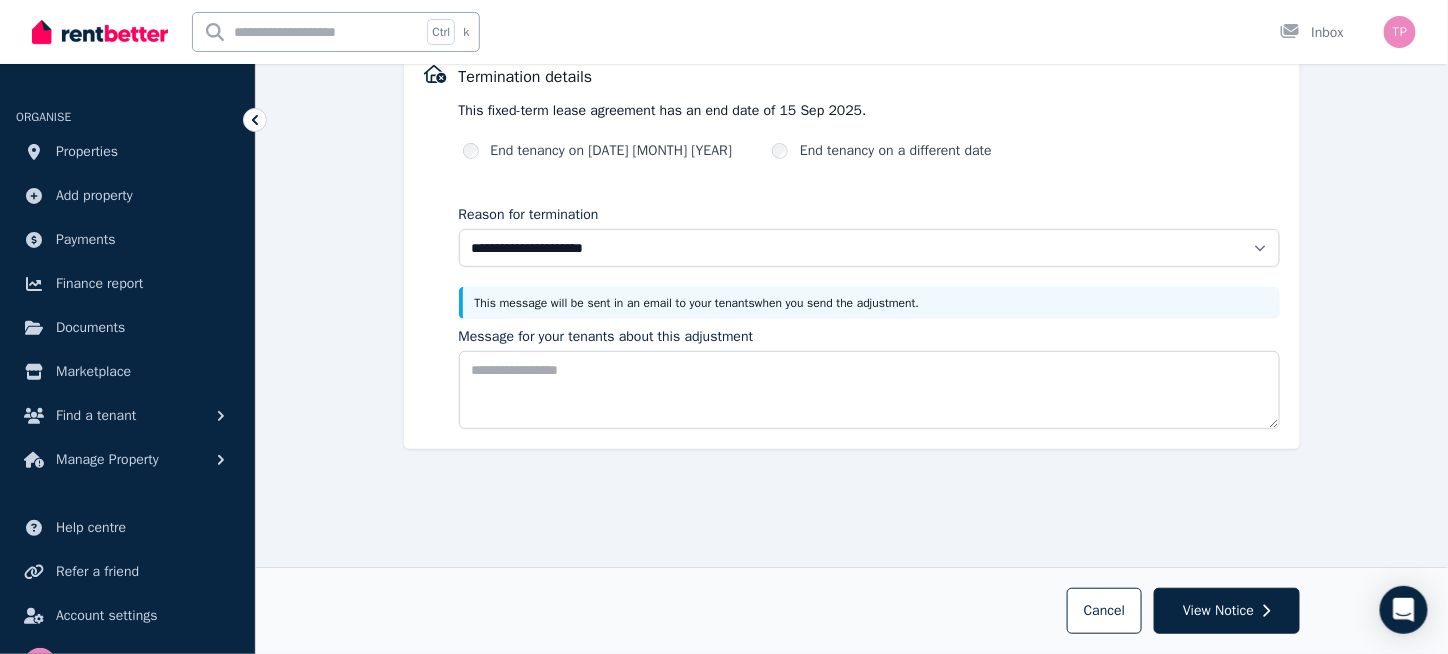 click on "**********" at bounding box center (870, 265) 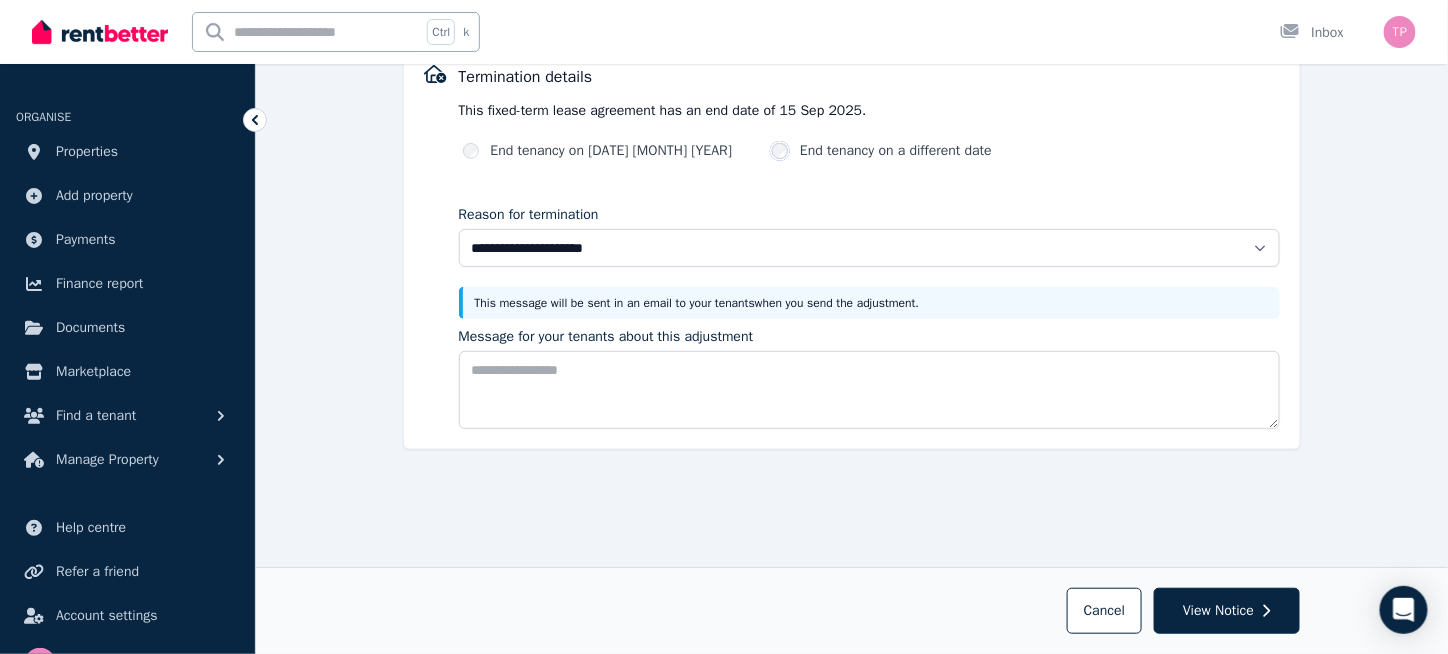 click on "End tenancy on a different date" at bounding box center [882, 151] 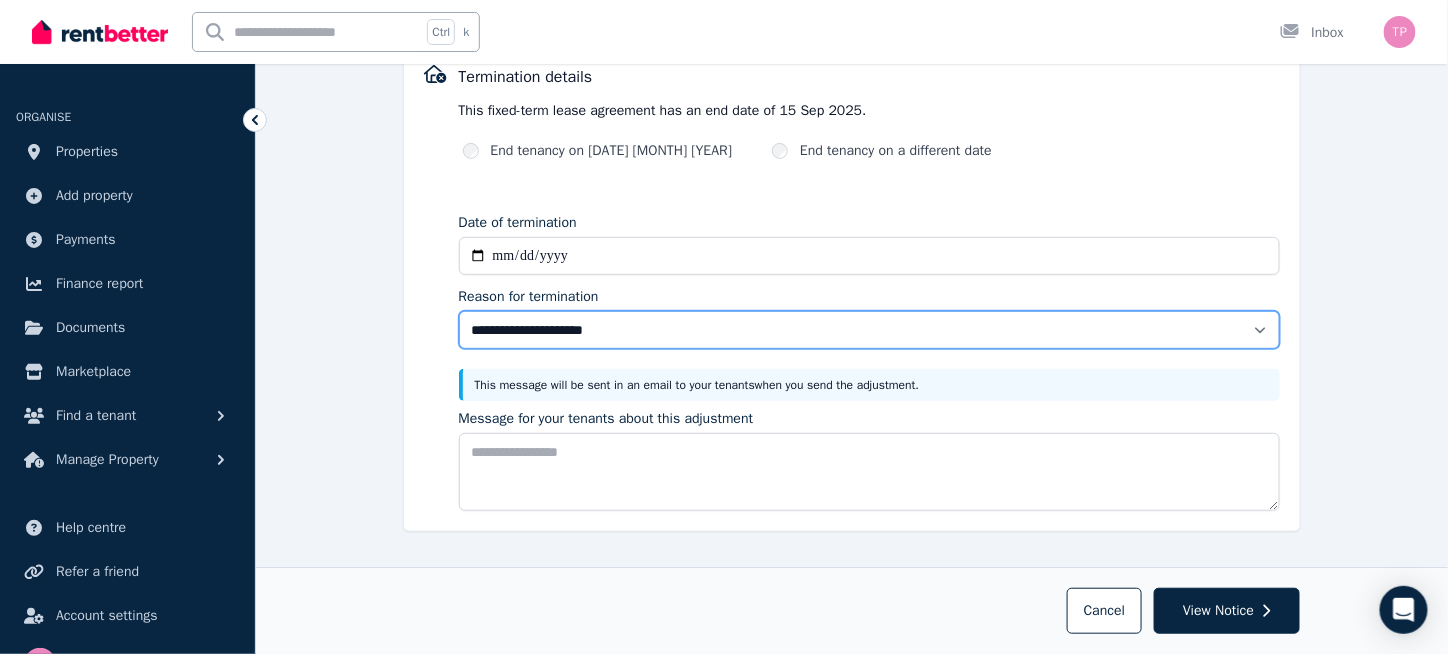 click on "**********" at bounding box center (870, 330) 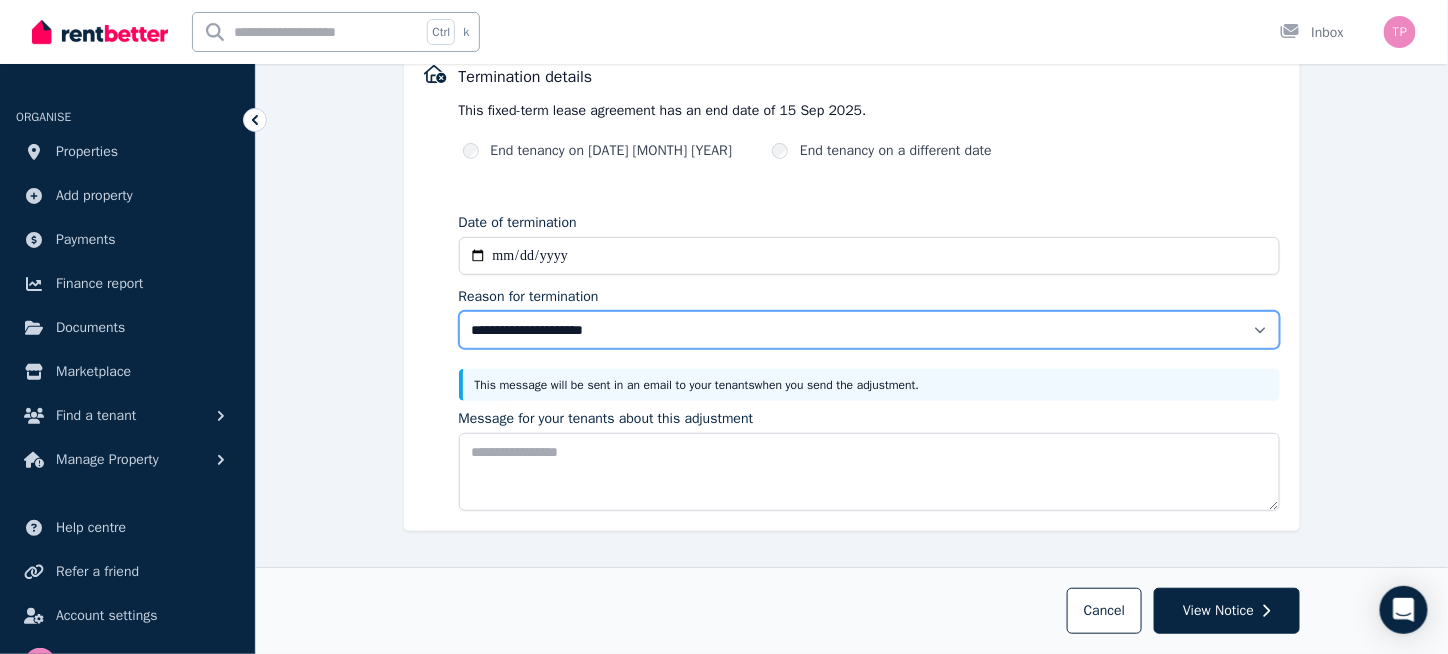 select on "**********" 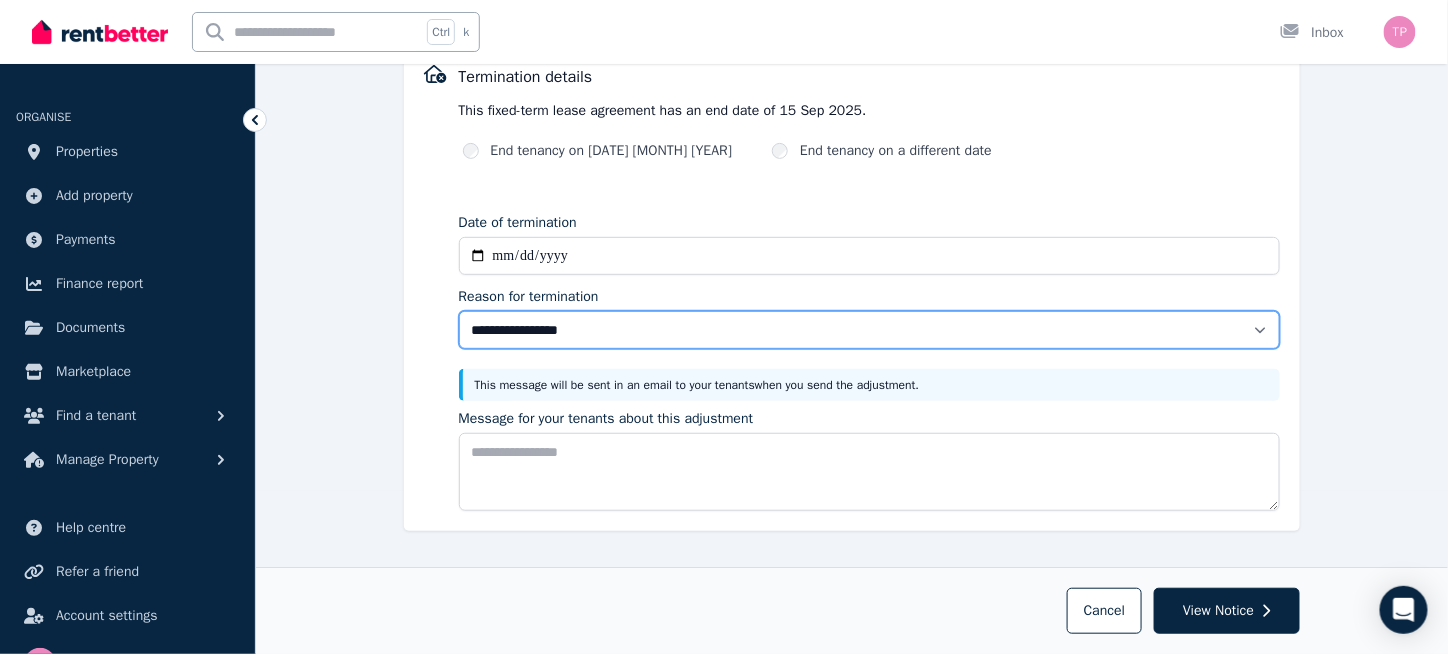 click on "**********" at bounding box center [870, 330] 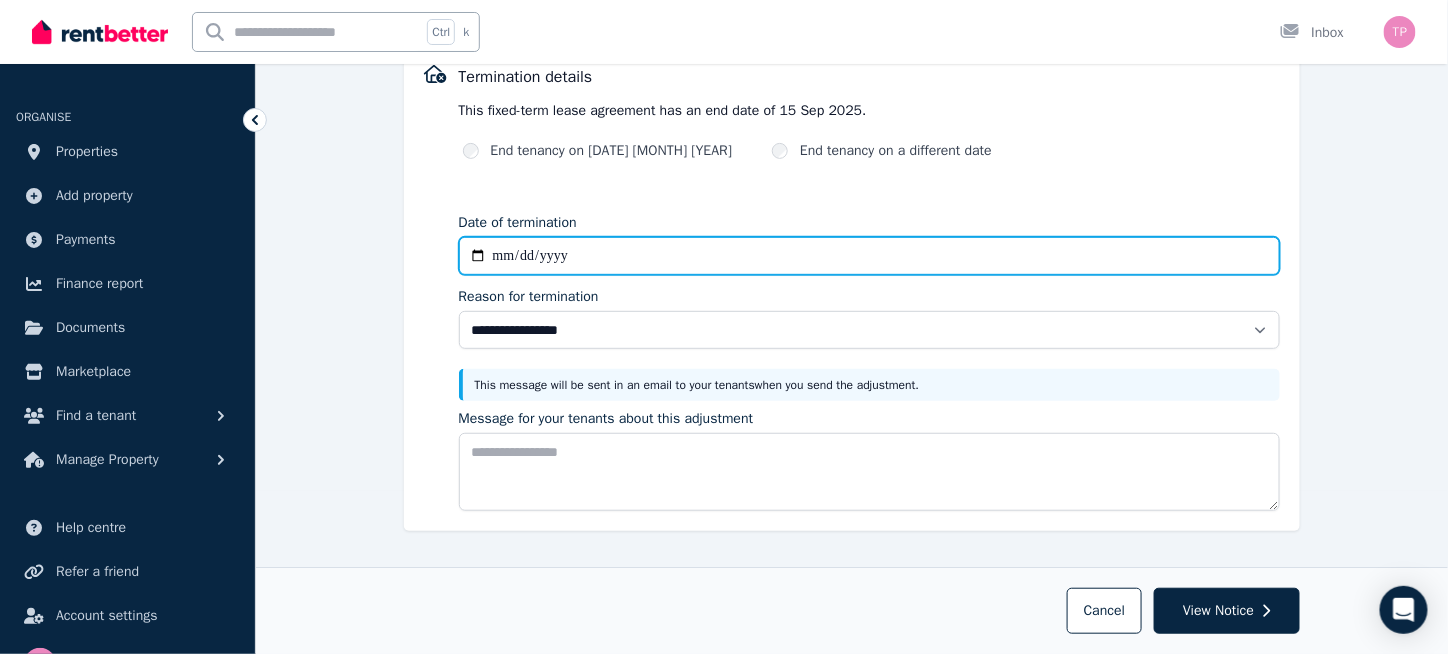 click on "Date of termination" at bounding box center [870, 256] 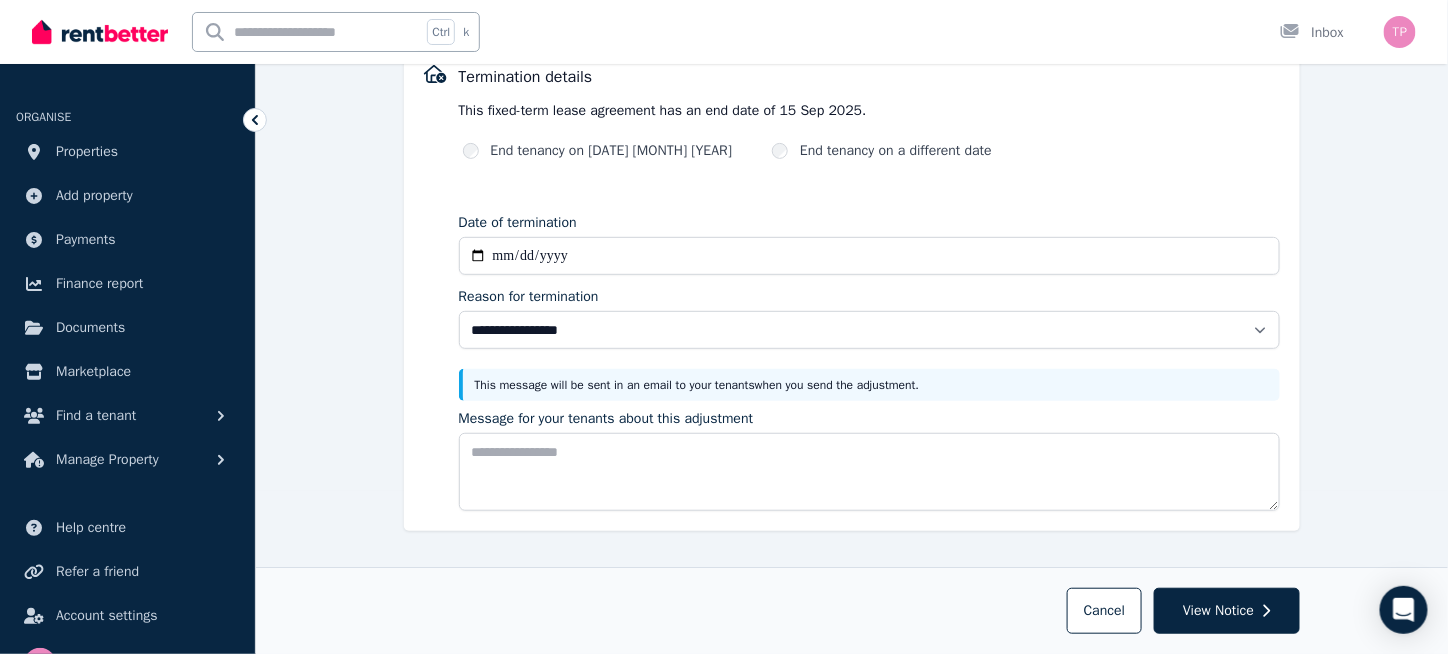 click on "**********" at bounding box center (870, 306) 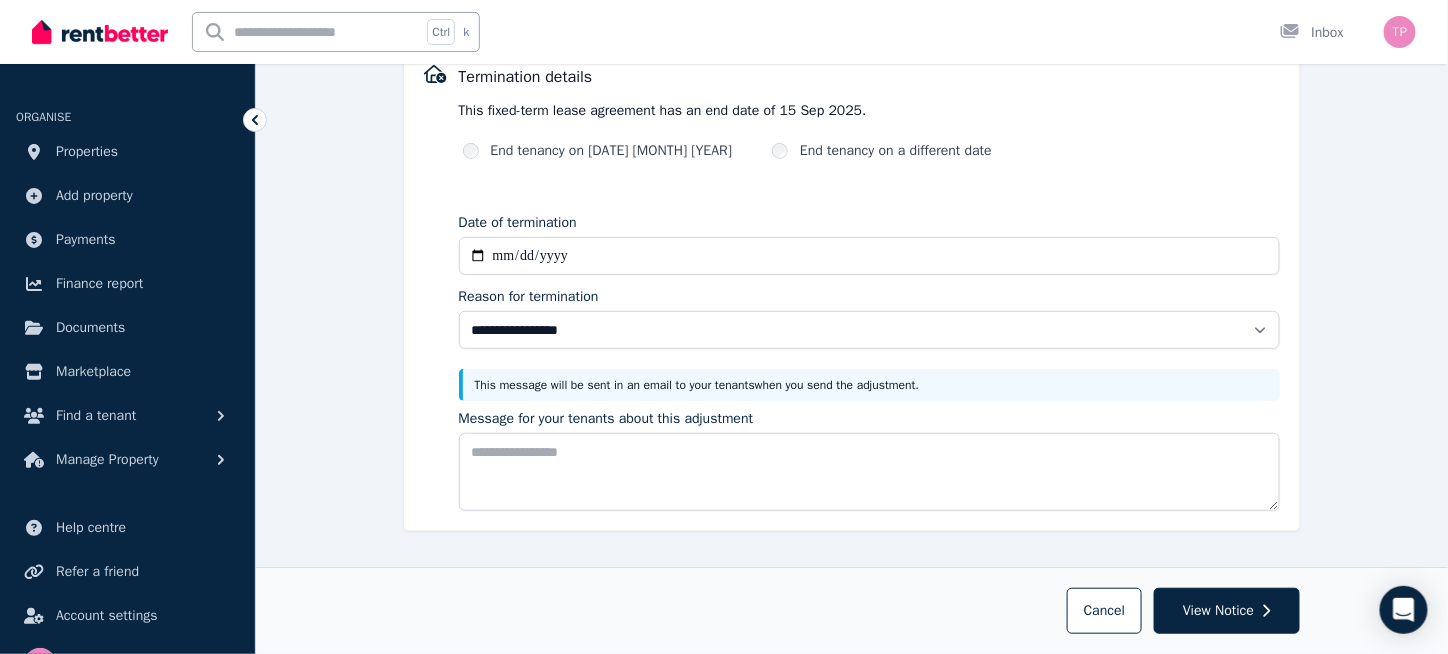 scroll, scrollTop: 0, scrollLeft: 0, axis: both 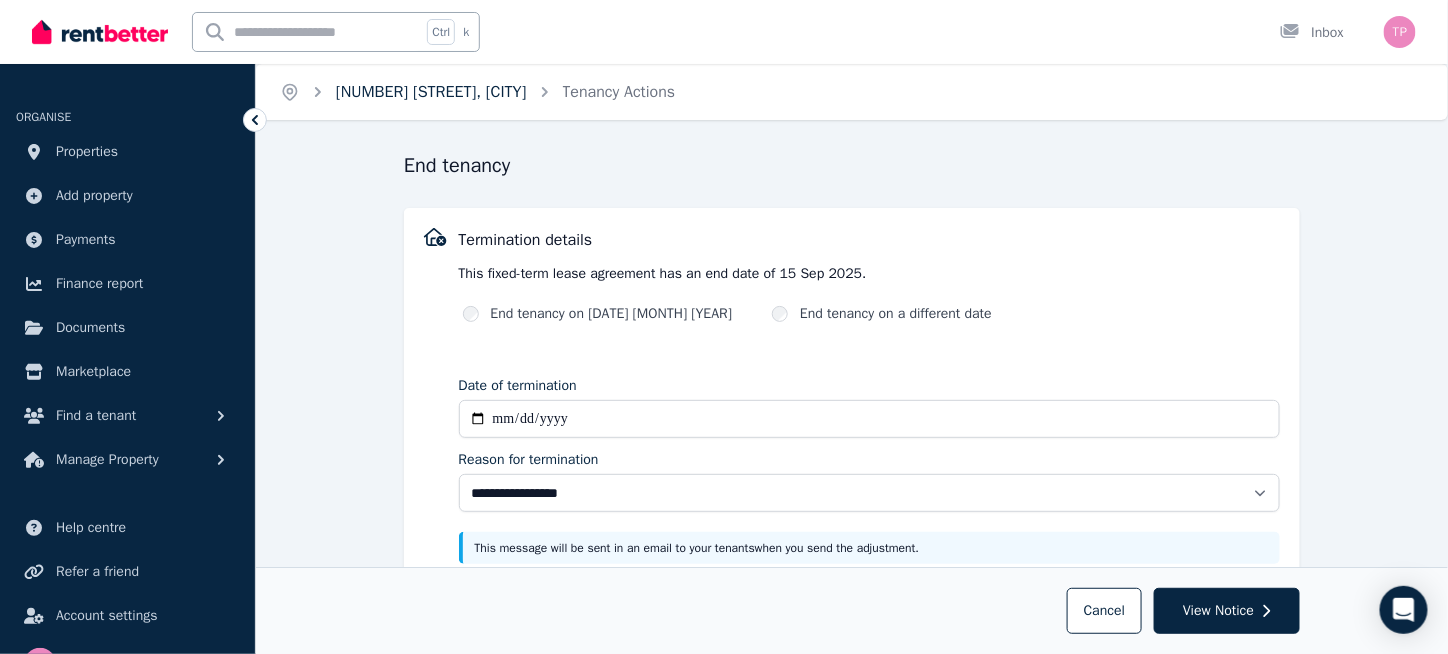 click on "[NUMBER] [STREET], [CITY]" at bounding box center [431, 92] 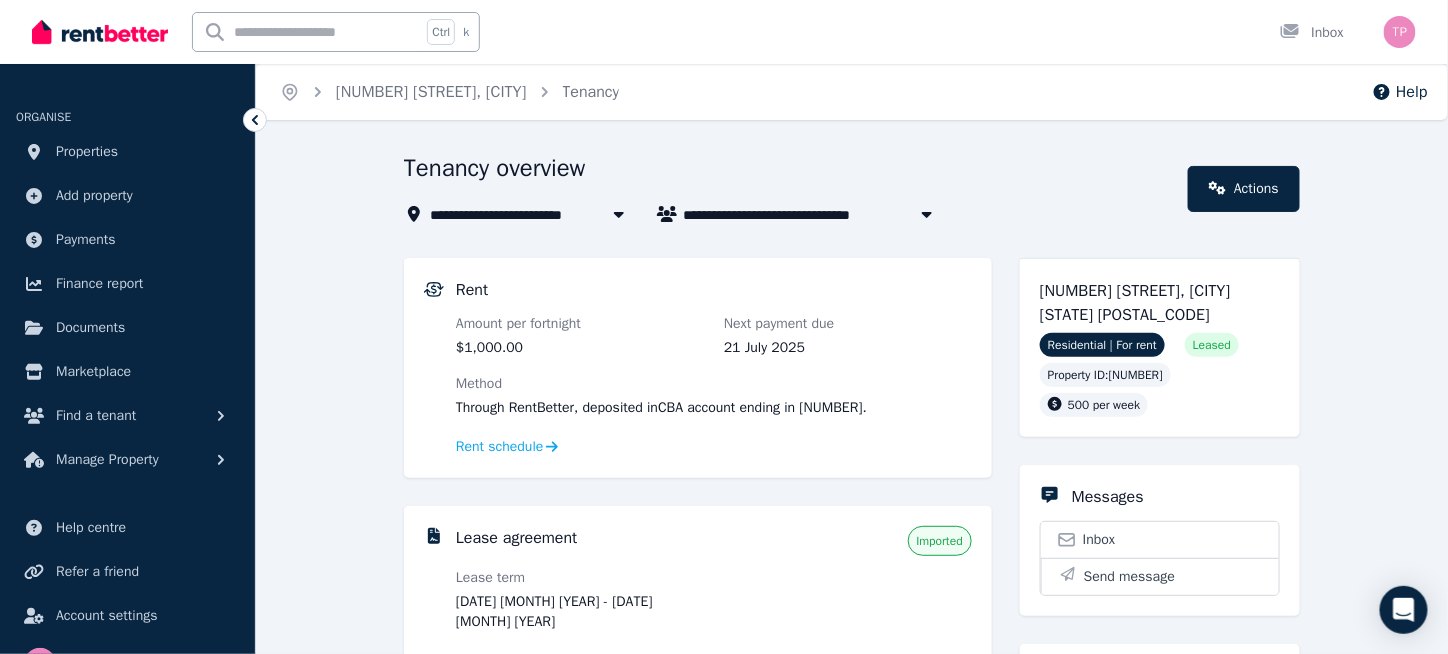 click on "[FIRST] [LAST] and [FIRST] [LAST]" at bounding box center [802, 214] 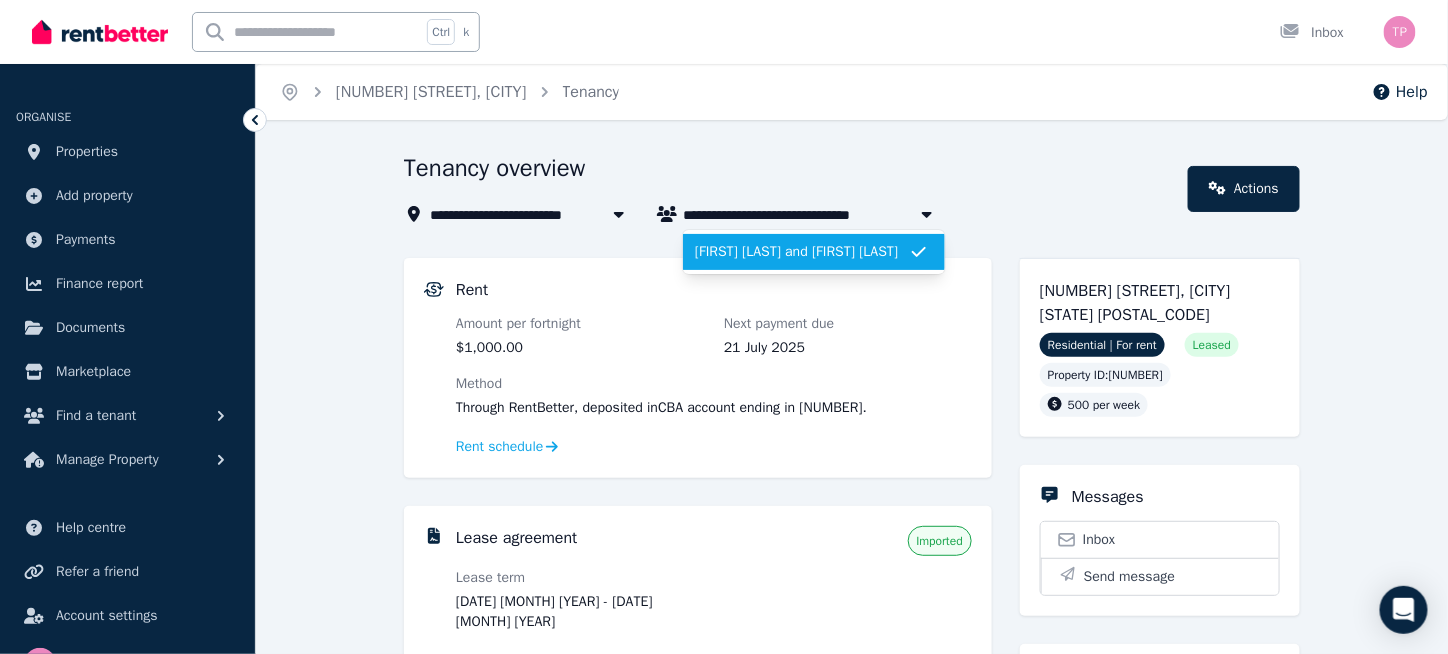 click on "[FIRST] [LAST] and [FIRST] [LAST]" at bounding box center (802, 252) 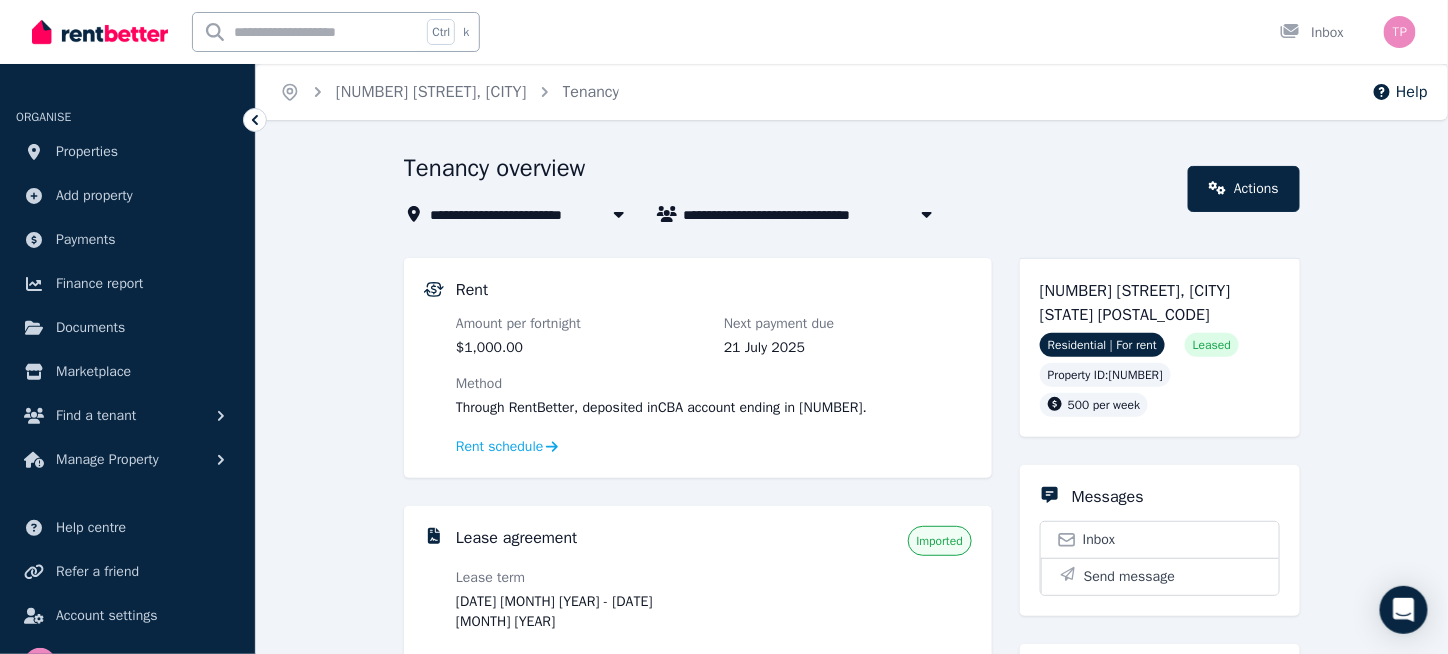 click on "[NUMBER] [STREET], [CITY]" at bounding box center (531, 214) 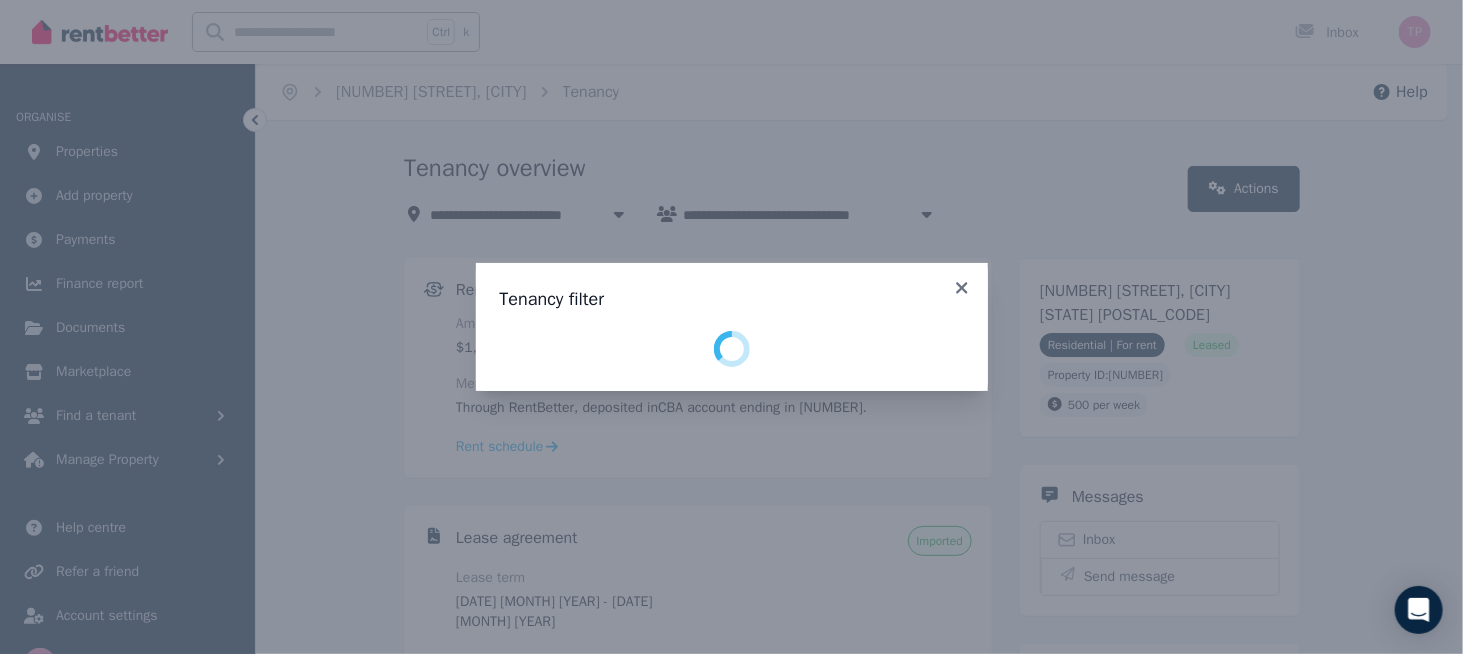 select on "**********" 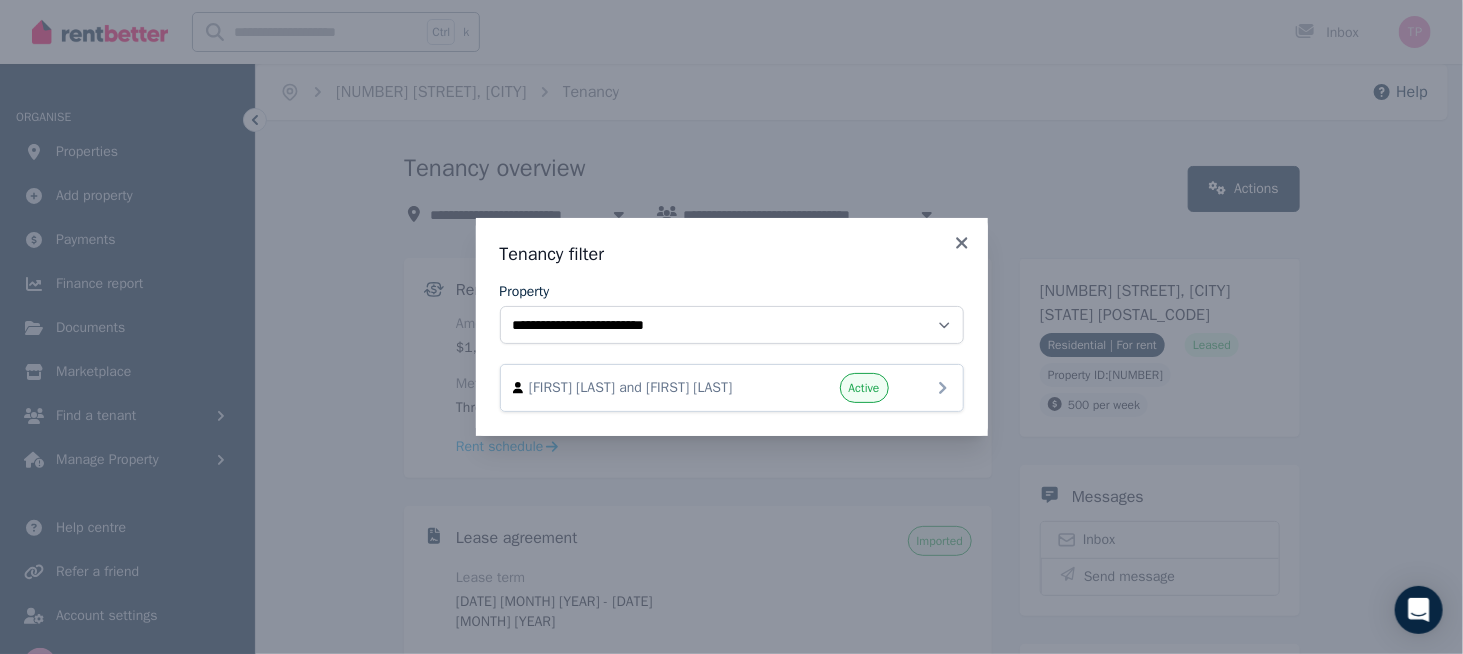 click on "[FIRST] [LAST] and [FIRST] [LAST] Active" at bounding box center [732, 388] 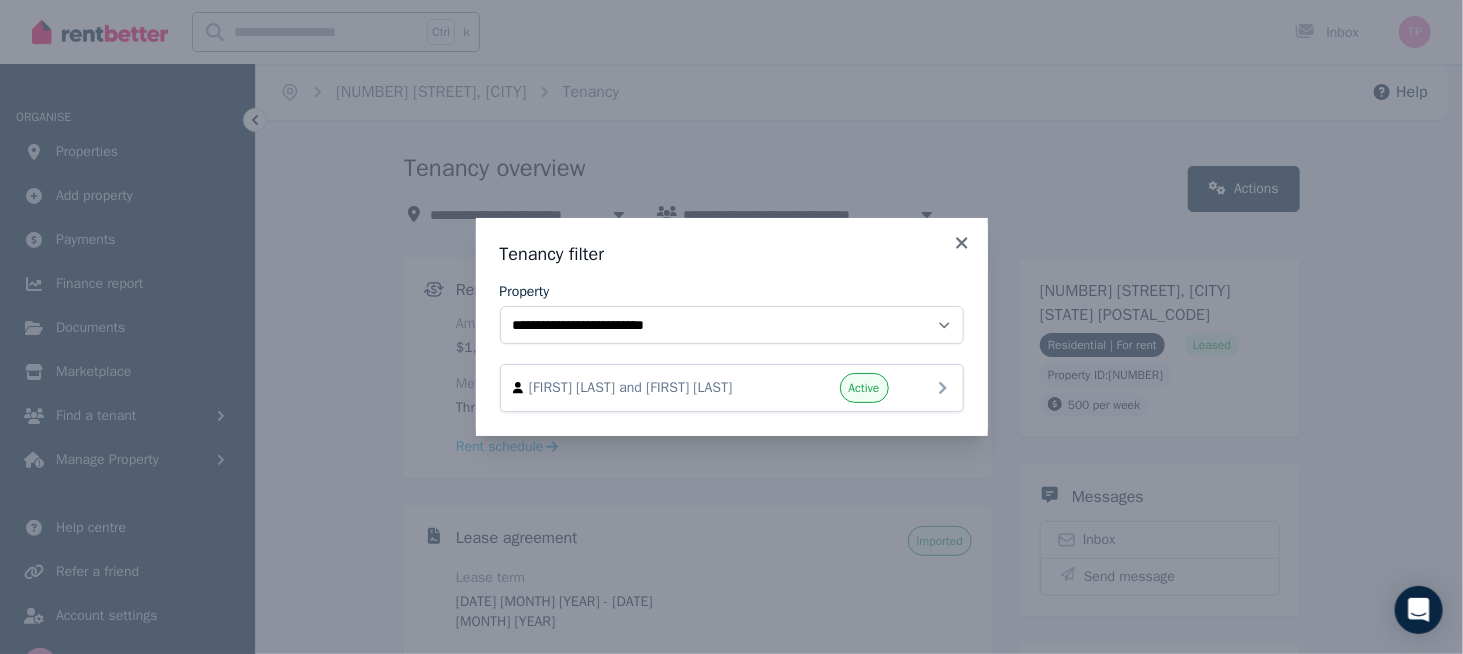 click 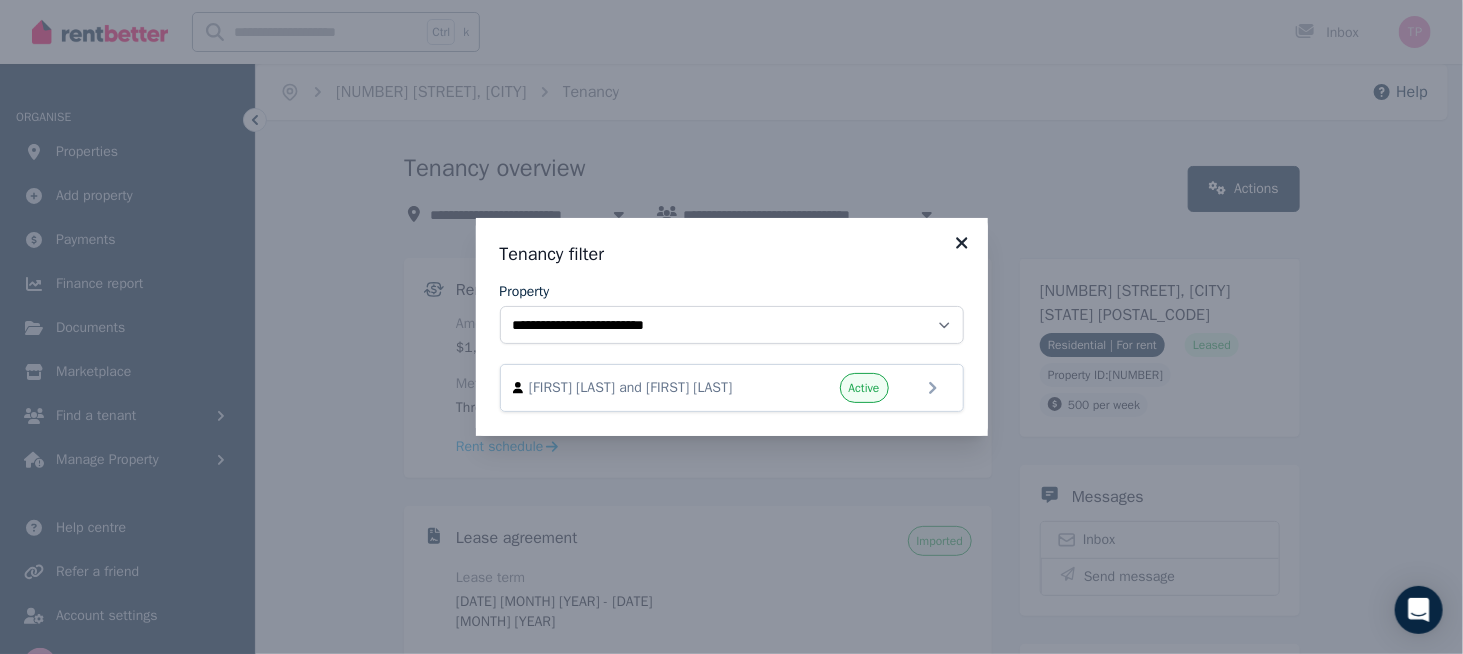 click 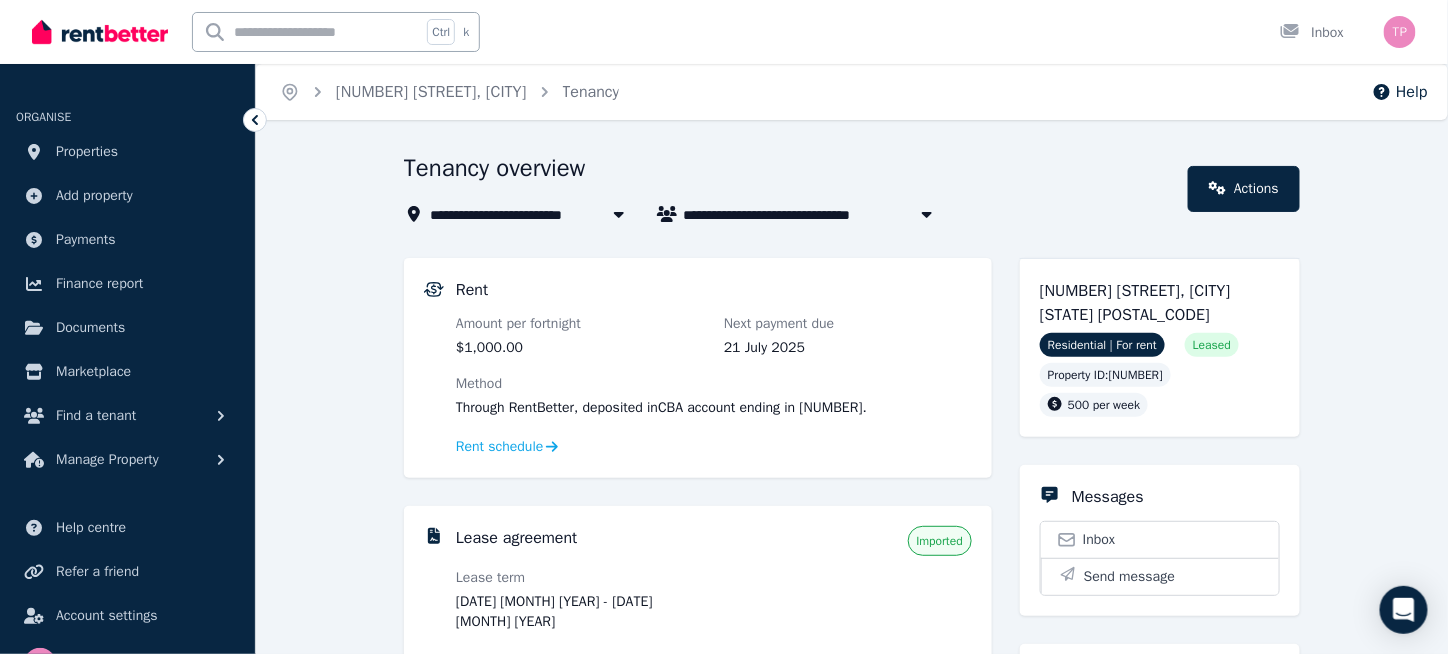 scroll, scrollTop: 0, scrollLeft: 0, axis: both 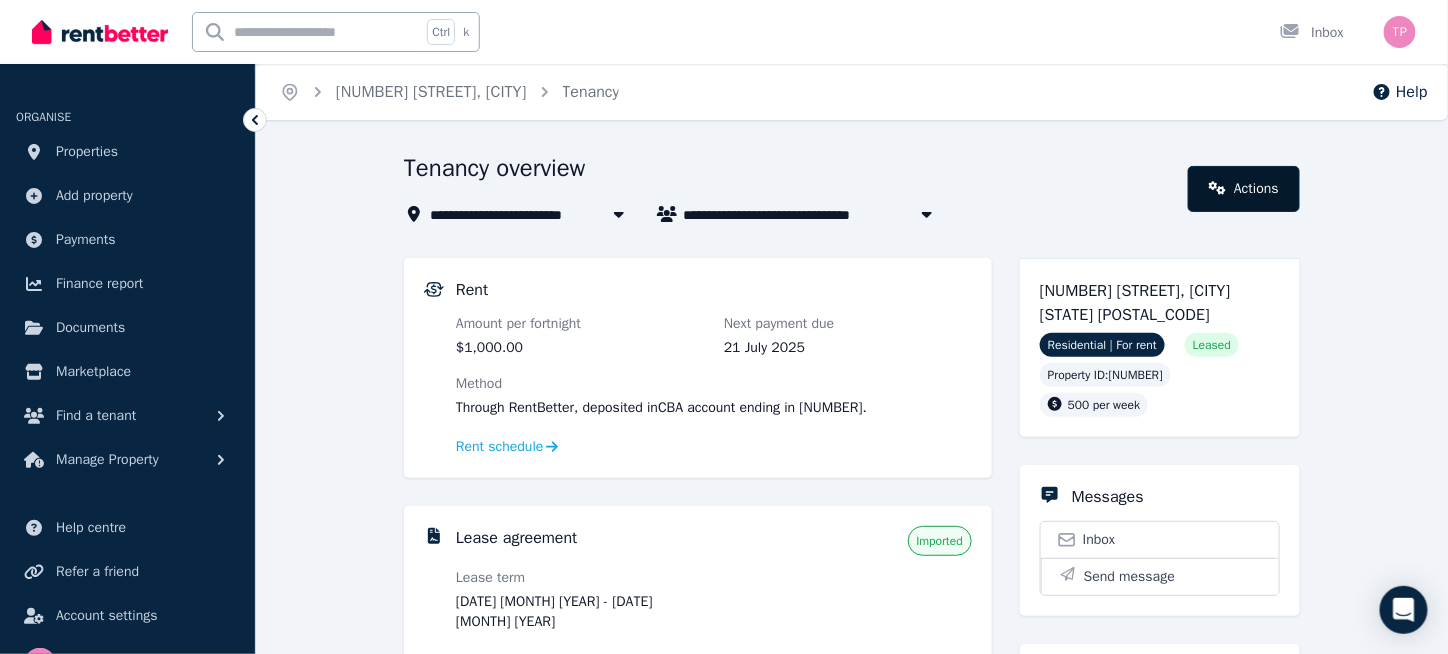 click on "Actions" at bounding box center (1244, 189) 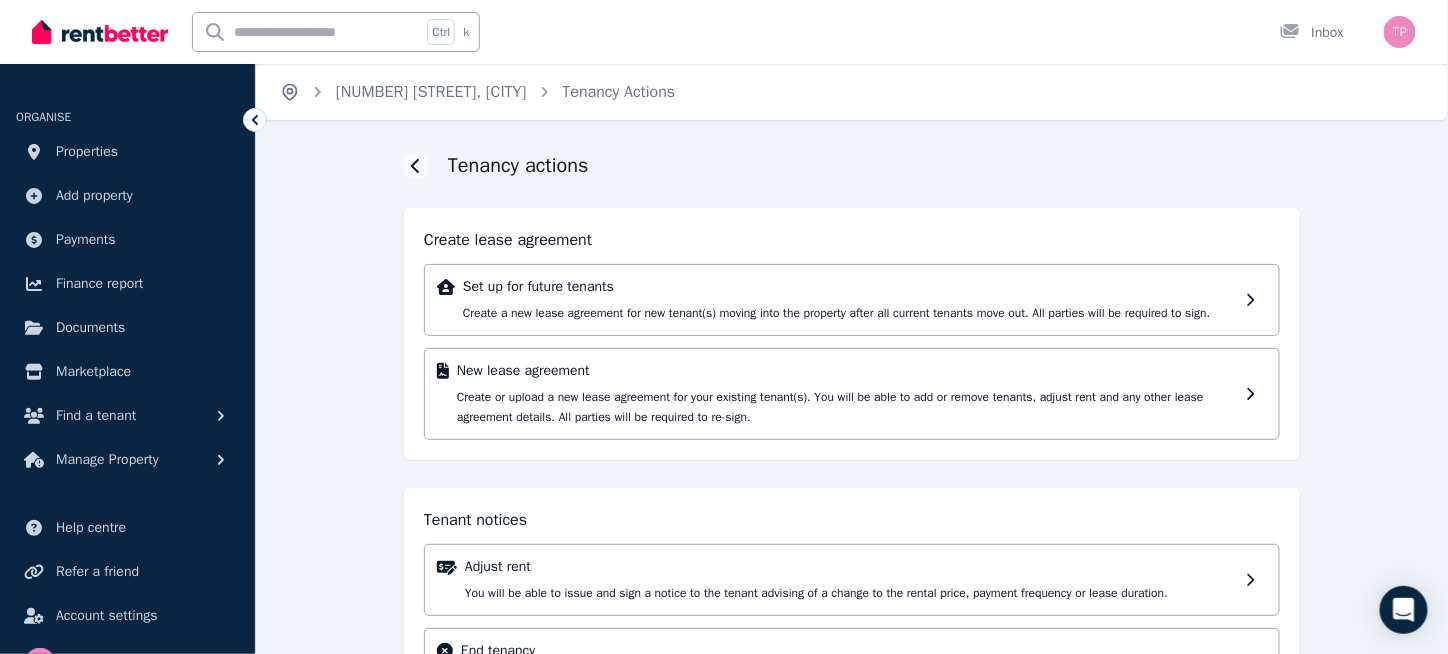 click 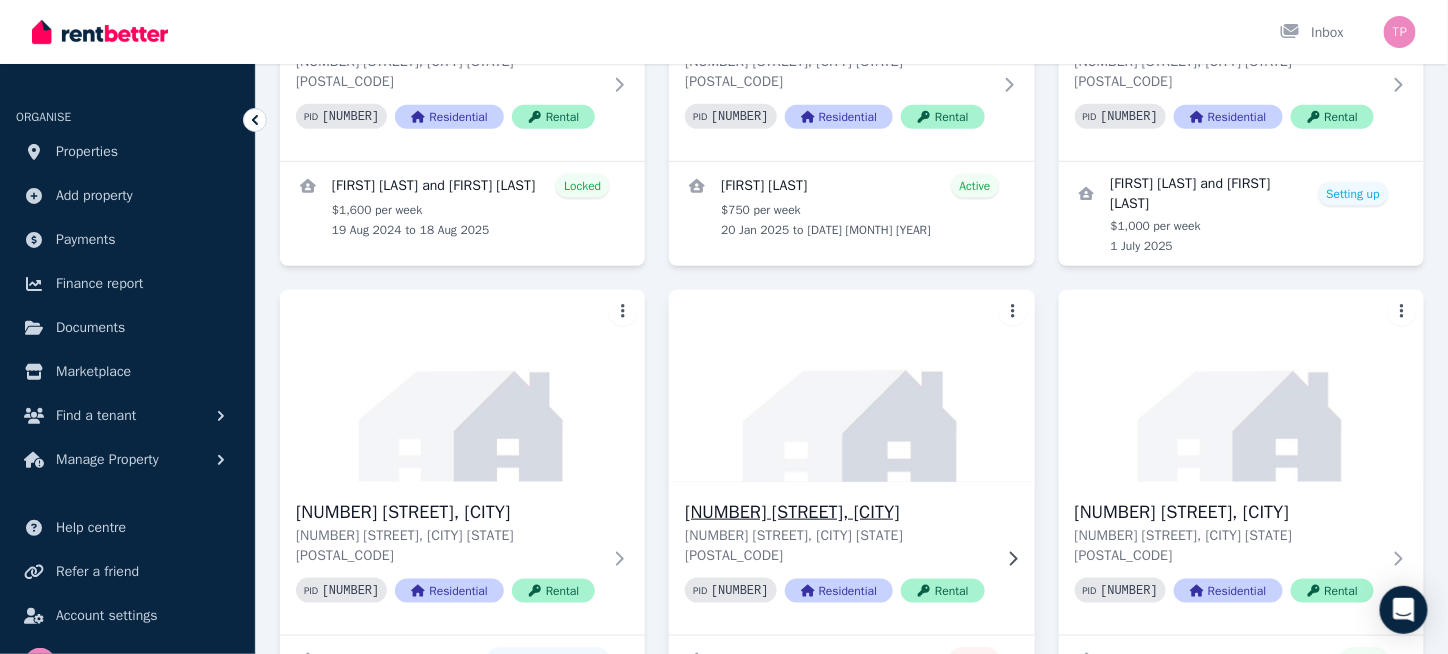 scroll, scrollTop: 537, scrollLeft: 0, axis: vertical 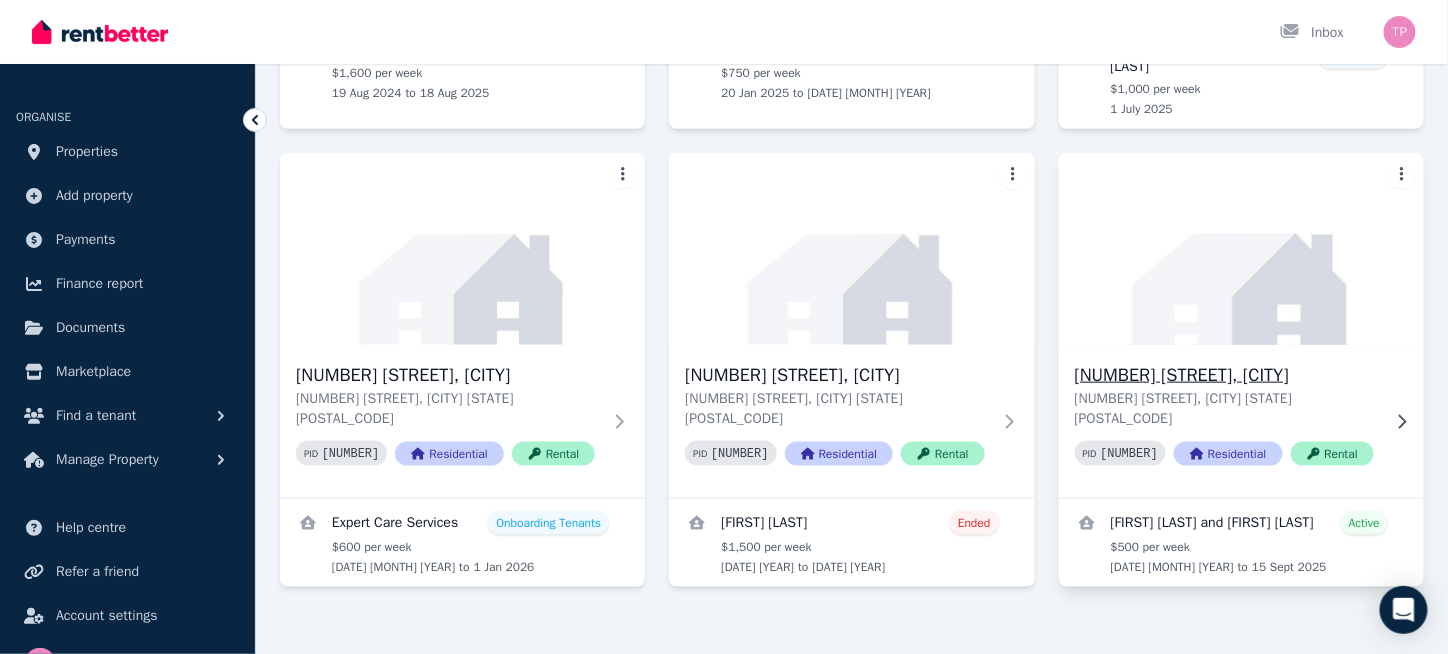 click on "[NUMBER] [STREET], [CITY] [NUMBER] [STREET], [CITY] [STATE] PID   [NUMBER] Residential Rental" at bounding box center [1241, 421] 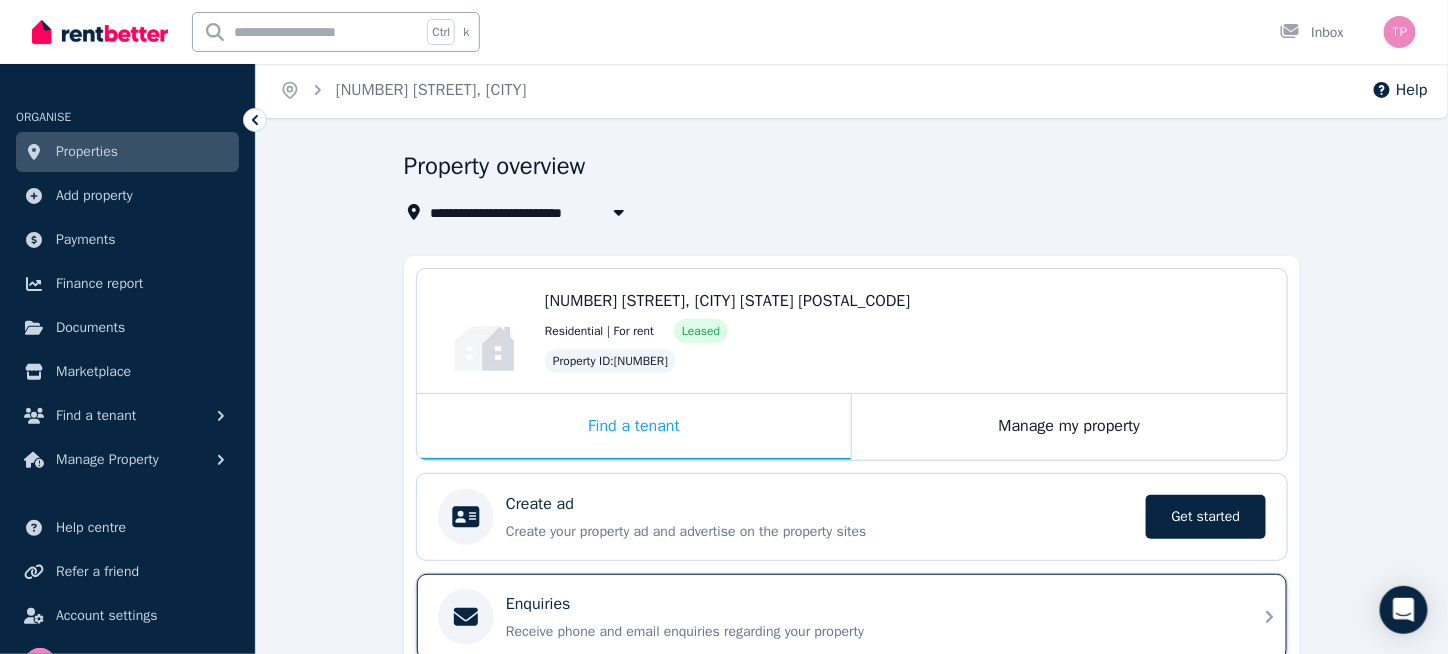 scroll, scrollTop: 0, scrollLeft: 0, axis: both 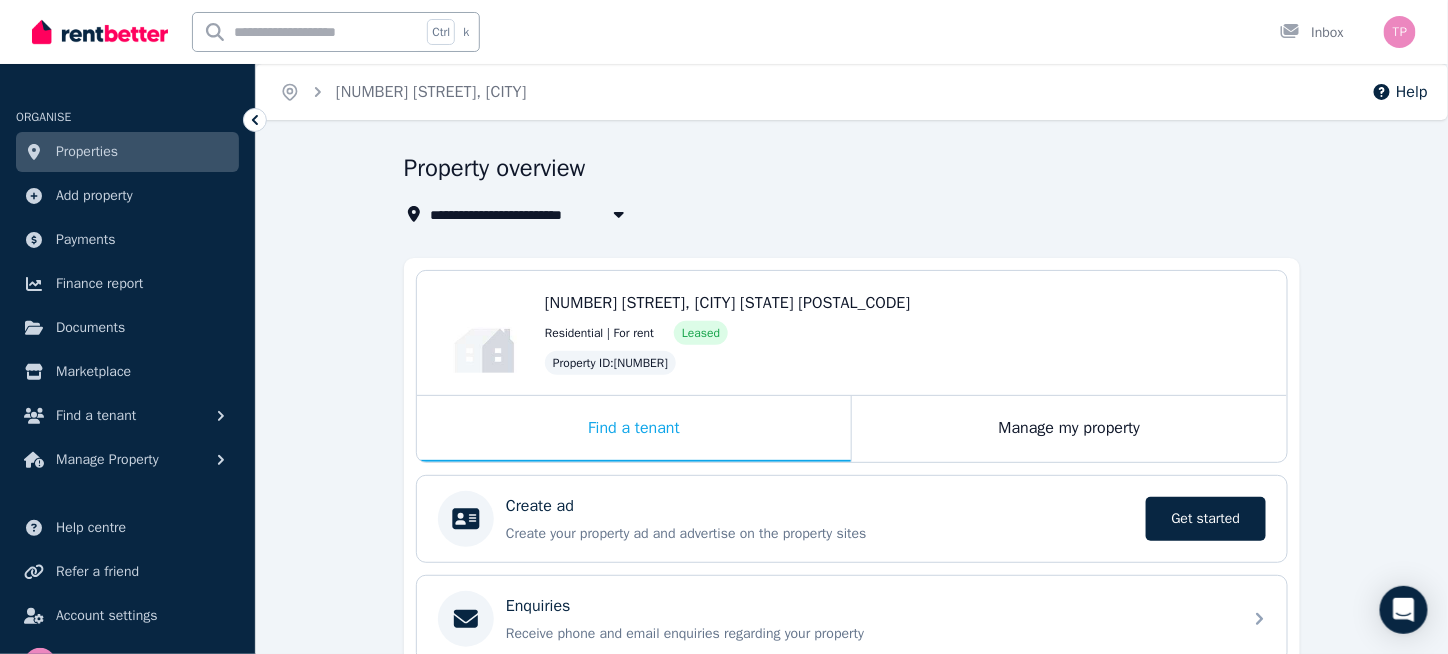 click 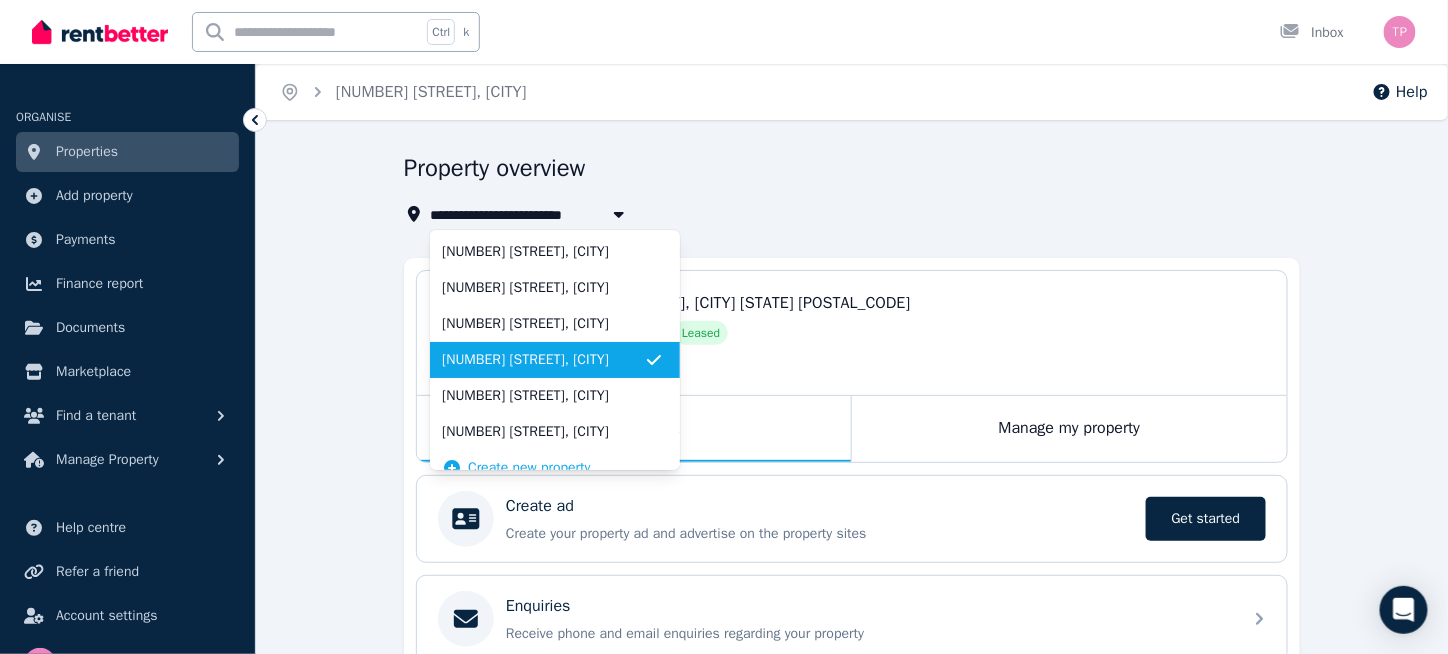 click on "Property overview" at bounding box center (846, 171) 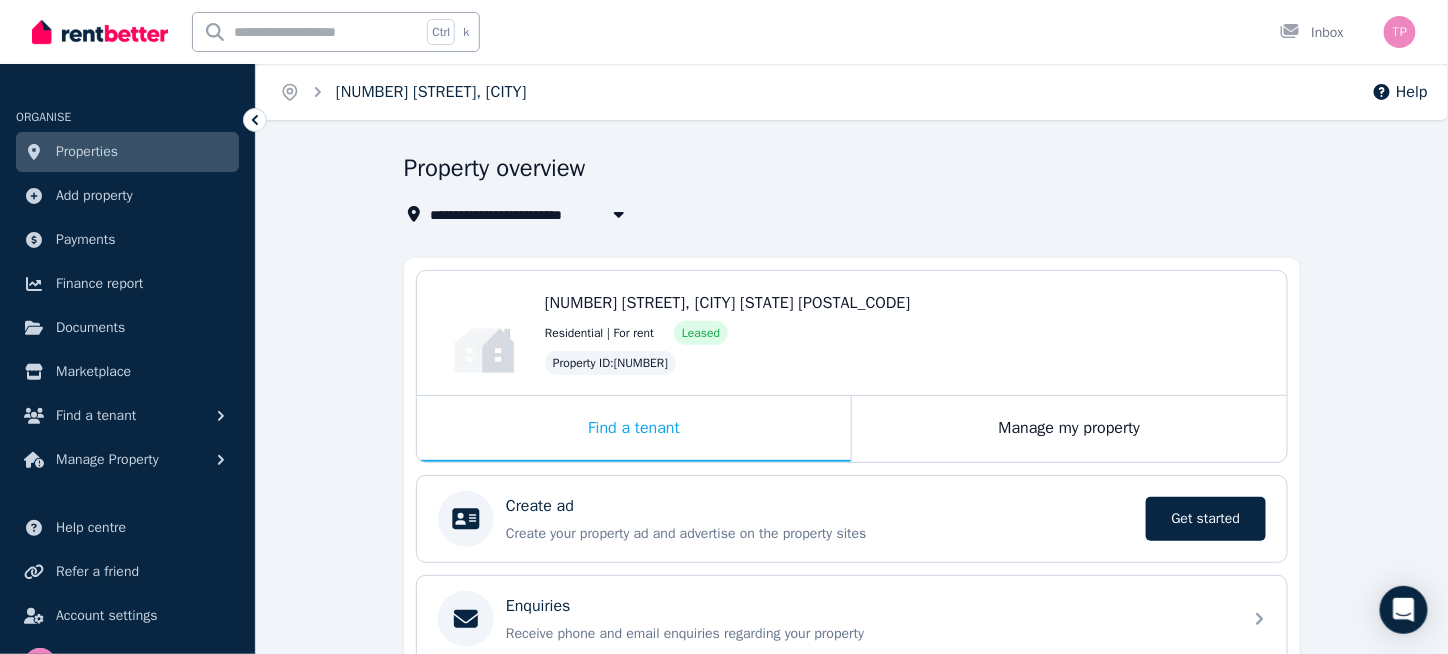 click on "[NUMBER] [STREET], [CITY]" at bounding box center (431, 92) 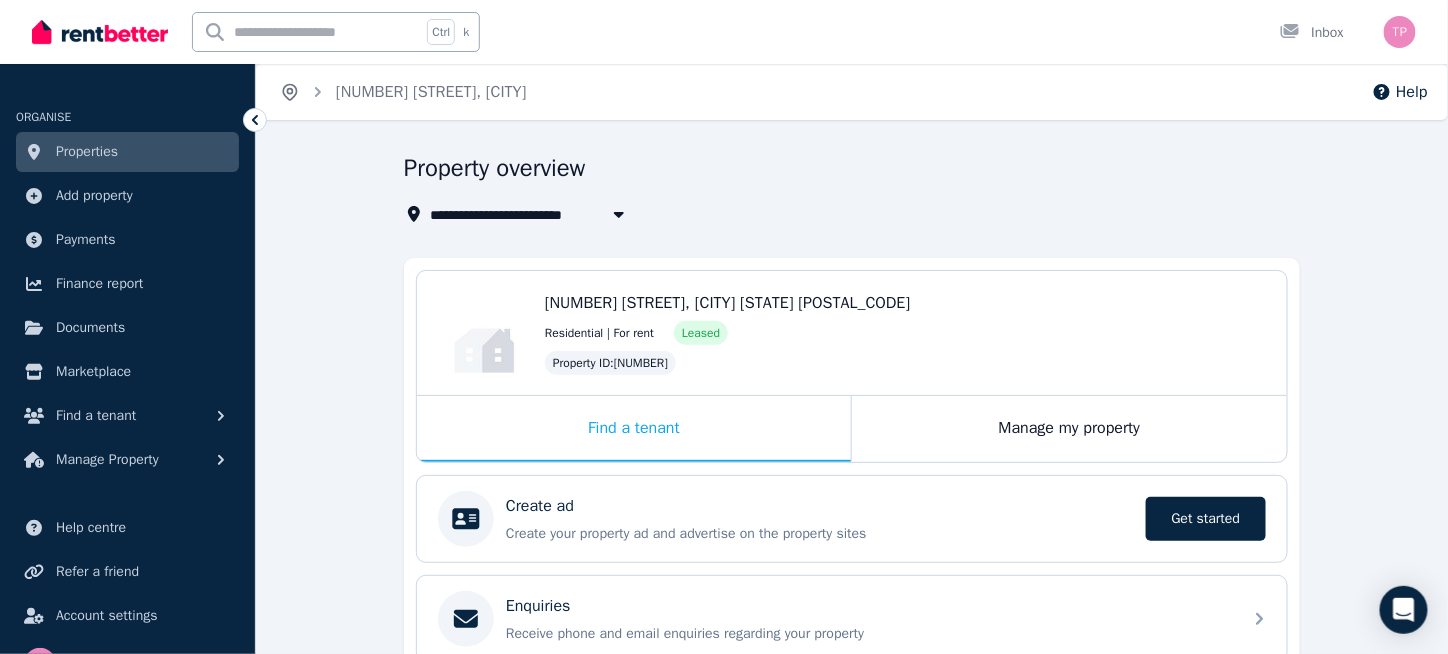 click 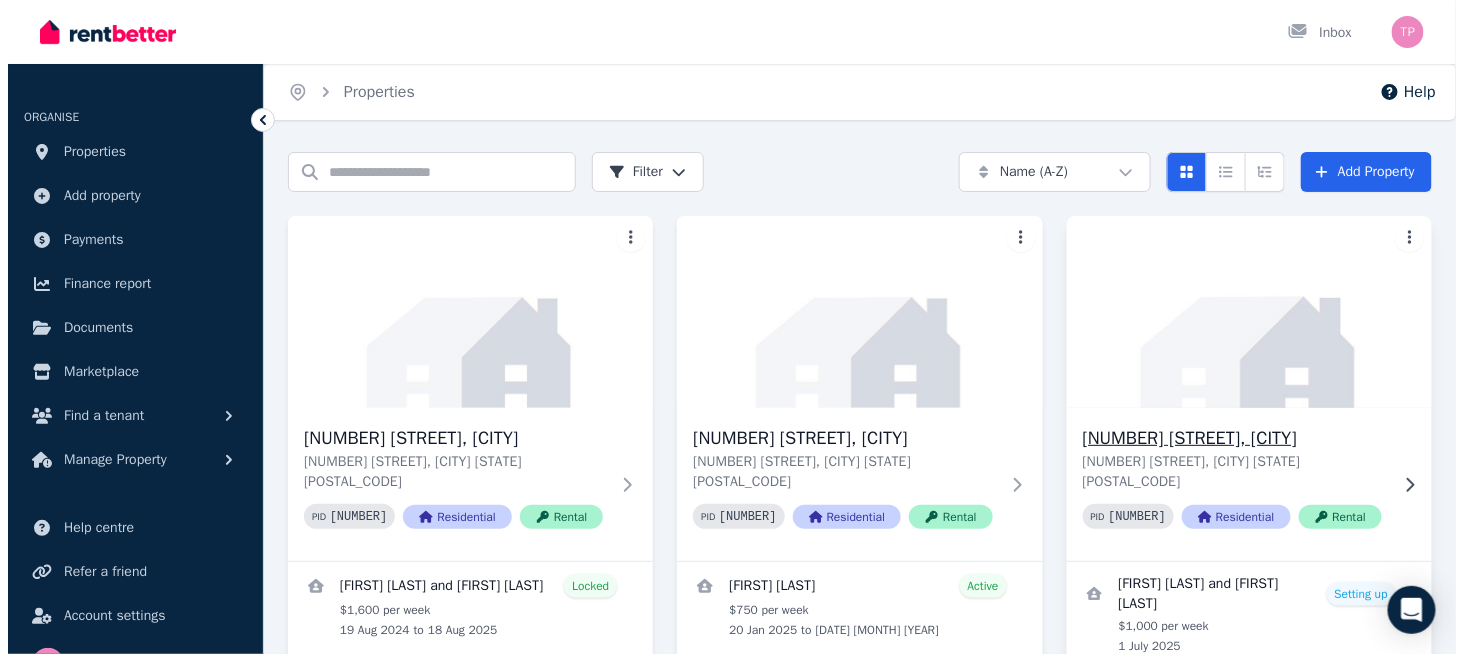 scroll, scrollTop: 537, scrollLeft: 0, axis: vertical 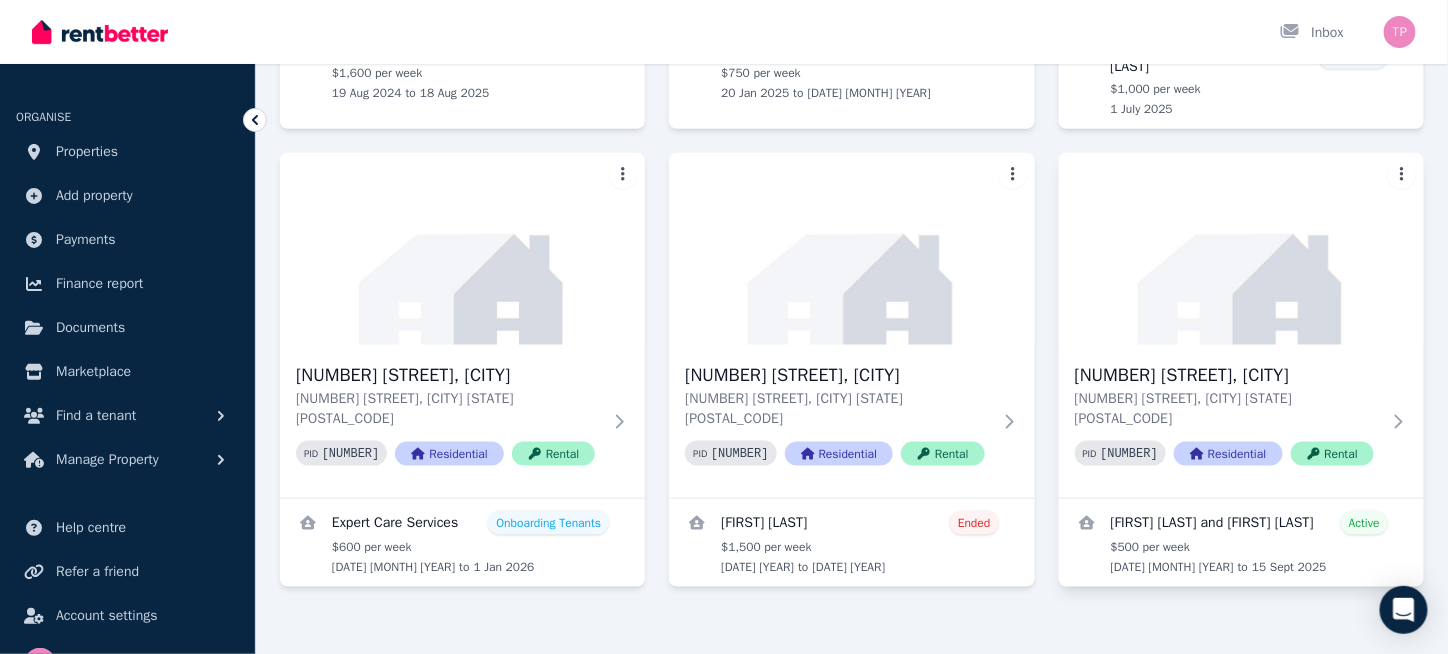click on "Open main menu Inbox Open user menu ORGANISE Properties Add property Payments Finance report Documents Marketplace Find a tenant Manage Property Help centre Refer a friend Account settings Your profile The  Property Realtors Home Properties Help Search properties Filter Name (A-Z) Add Property [NUMBER] [STREET], [CITY] [NUMBER] [STREET], [CITY] [STATE] [POSTAL_CODE] PID   [NUMBER] Residential Rental [FIRST] [LAST] and [FIRST] [LAST] Locked $[NUMBER] per week [DATE] [MONTH] [YEAR] to [DATE] [MONTH] [YEAR] [NUMBER] [STREET], [CITY] [NUMBER] [STREET], [CITY] [STATE] [POSTAL_CODE] PID   [NUMBER] Residential Rental [FIRST] [LAST] Active $[NUMBER] per week [DATE] [MONTH] [YEAR] to [DATE] [MONTH] [YEAR] [NUMBER] [STREET], [CITY] [NUMBER] [STREET], [CITY] [STATE] [POSTAL_CODE] PID   [NUMBER] Residential Rental [FIRST] [LAST] and [FIRST] [LAST] Setting up $[NUMBER] per week [DATE] [MONTH] [YEAR] [NUMBER] [STREET], [CITY] [NUMBER] [STREET], [CITY] [STATE] [POSTAL_CODE] PID   [NUMBER] Residential Rental [FIRST] [LAST] Onboarding Tenants $[NUMBER] per week [DATE] [MONTH] [YEAR] to [DATE] [MONTH] [YEAR] [NUMBER] [STREET], [CITY] [NUMBER] [STREET], [CITY] [STATE] [POSTAL_CODE]" at bounding box center (724, -210) 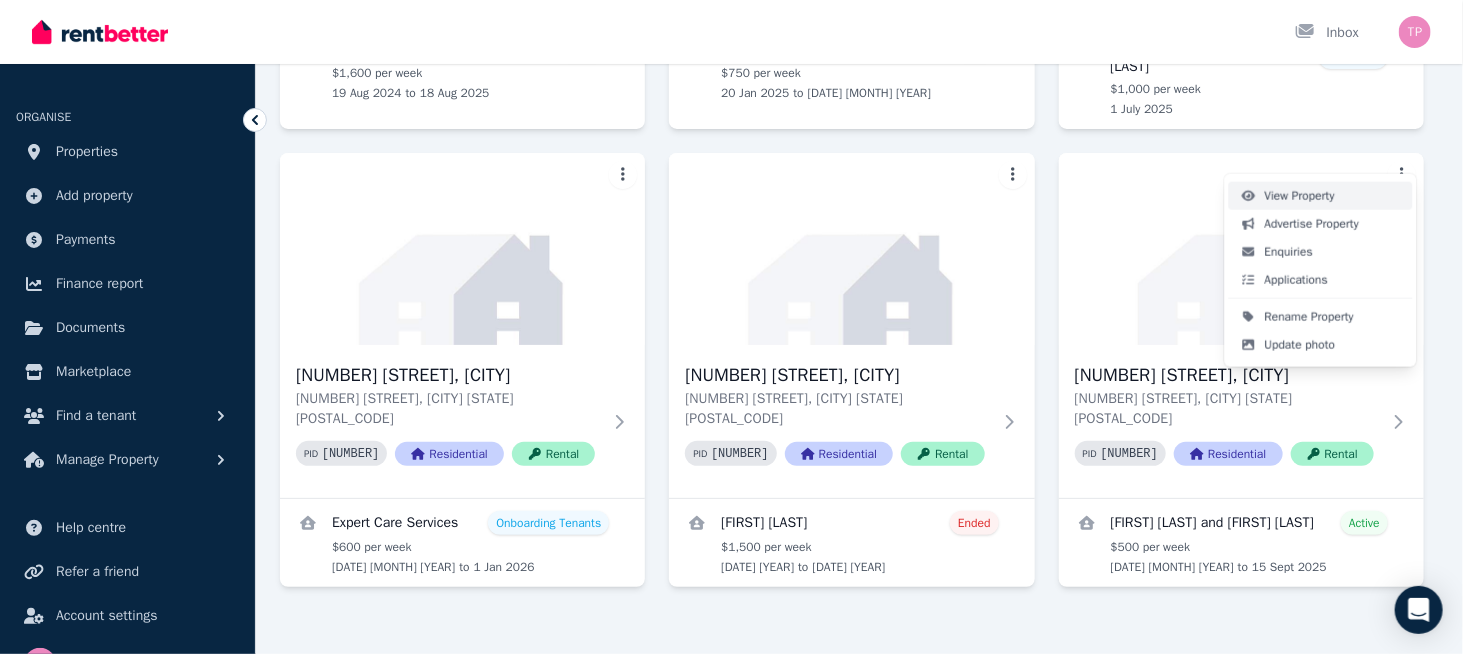 click on "View Property" at bounding box center (1300, 196) 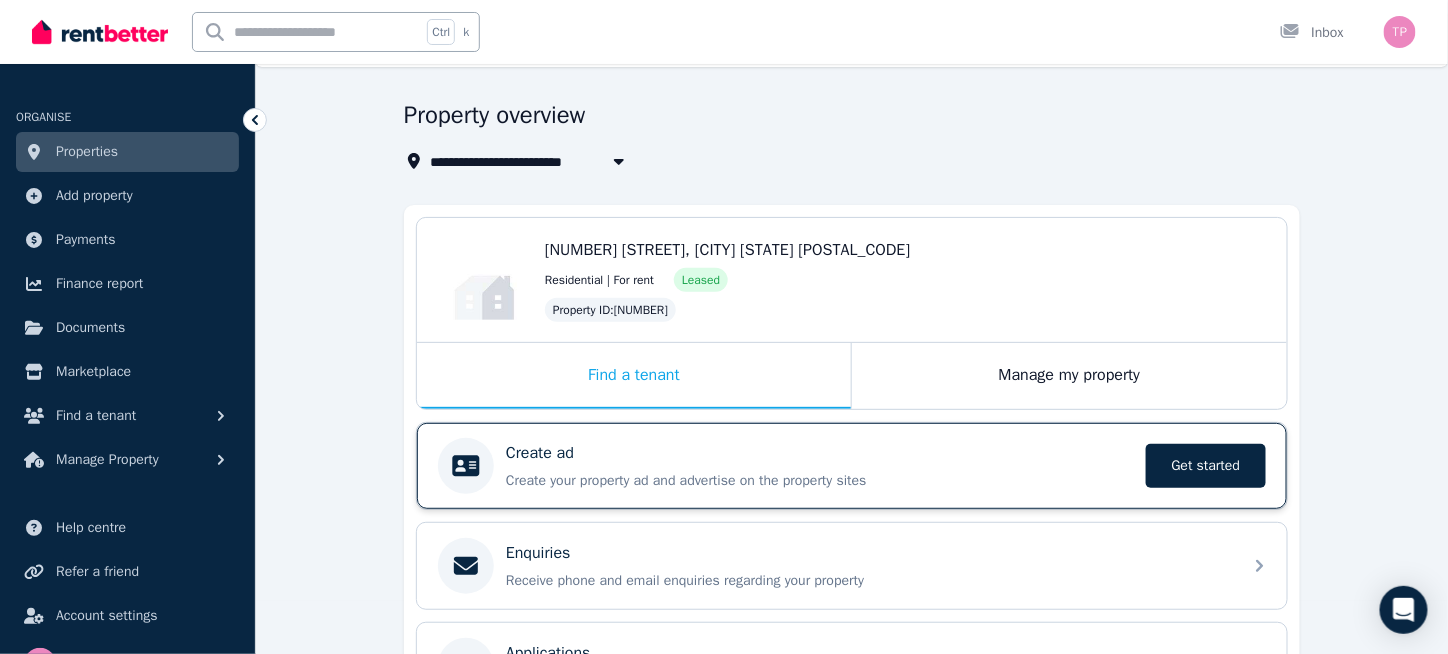 scroll, scrollTop: 0, scrollLeft: 0, axis: both 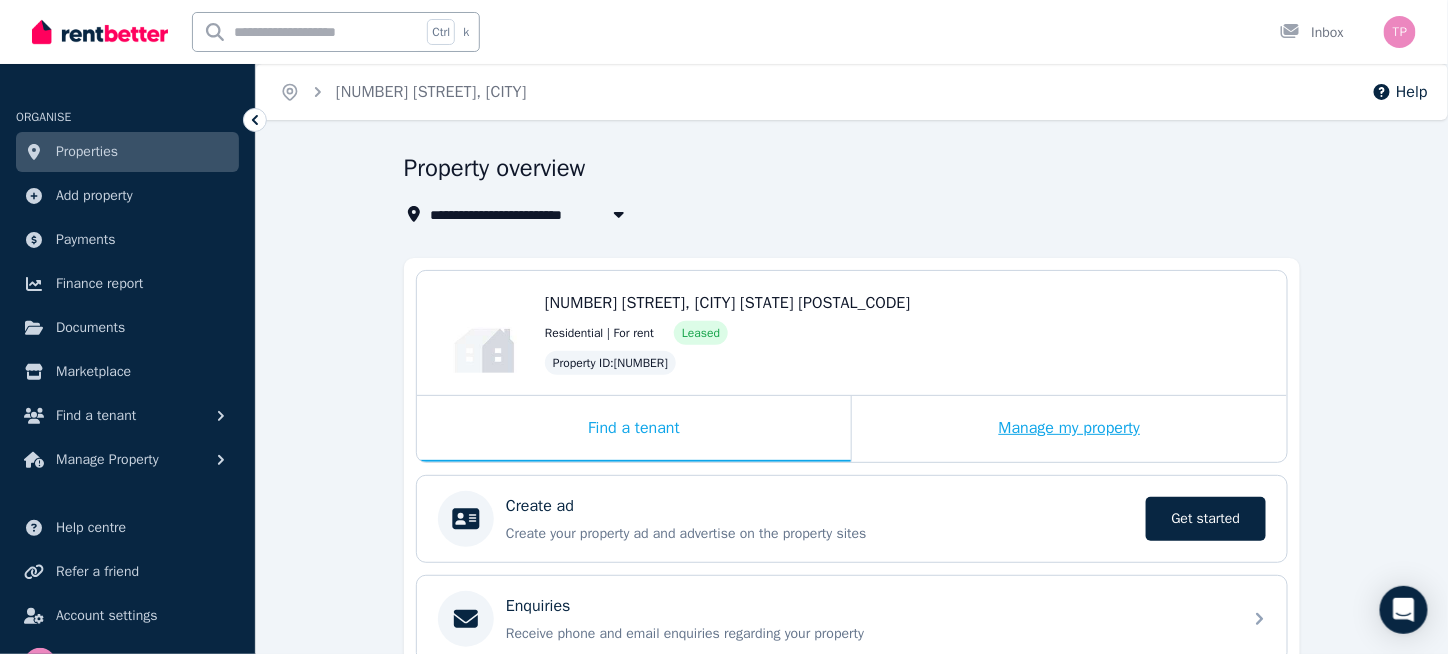 click on "Manage my property" at bounding box center (1069, 429) 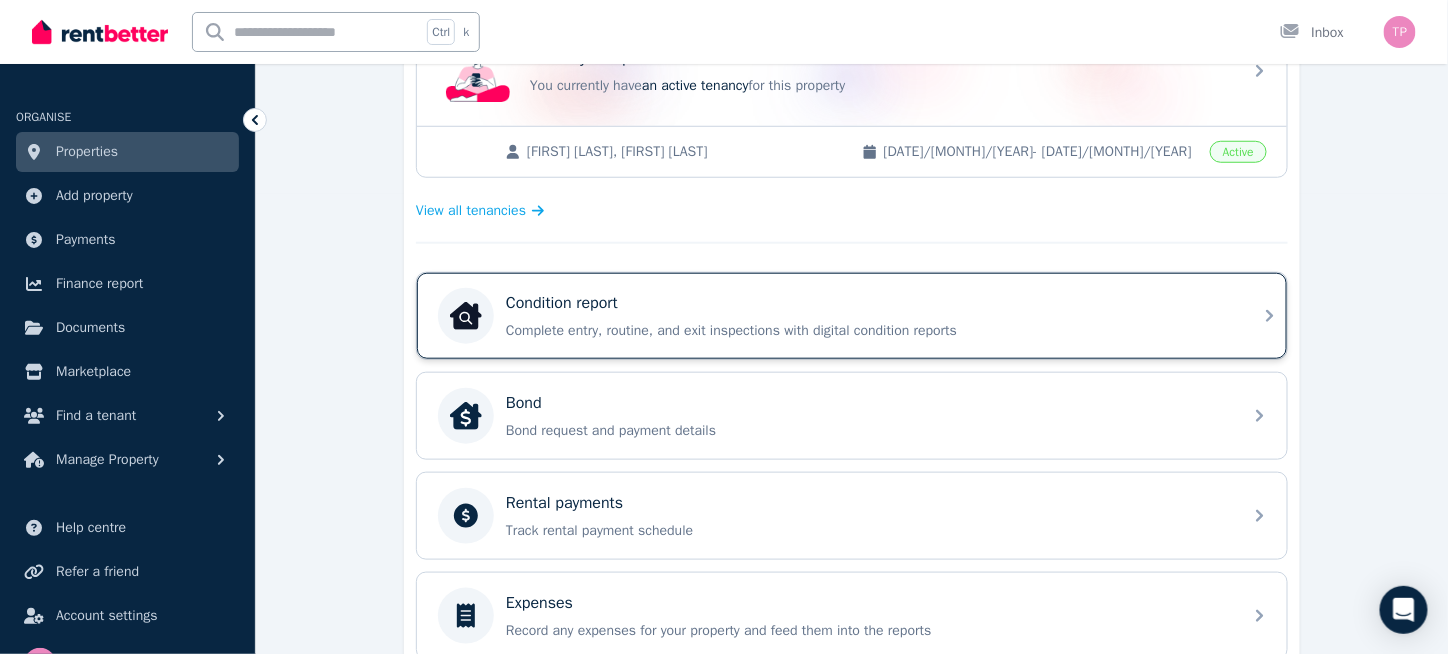 scroll, scrollTop: 437, scrollLeft: 0, axis: vertical 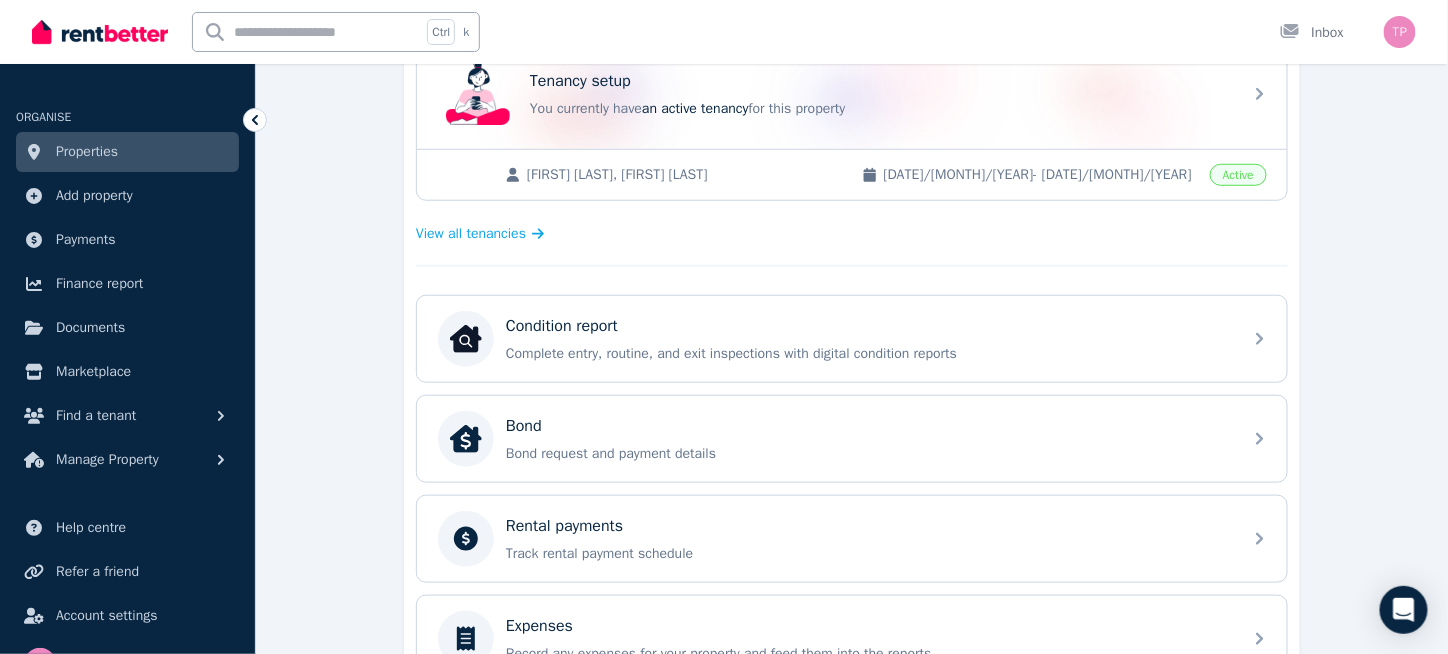 click on "[FIRST] [LAST], [FIRST] [LAST]" at bounding box center (684, 175) 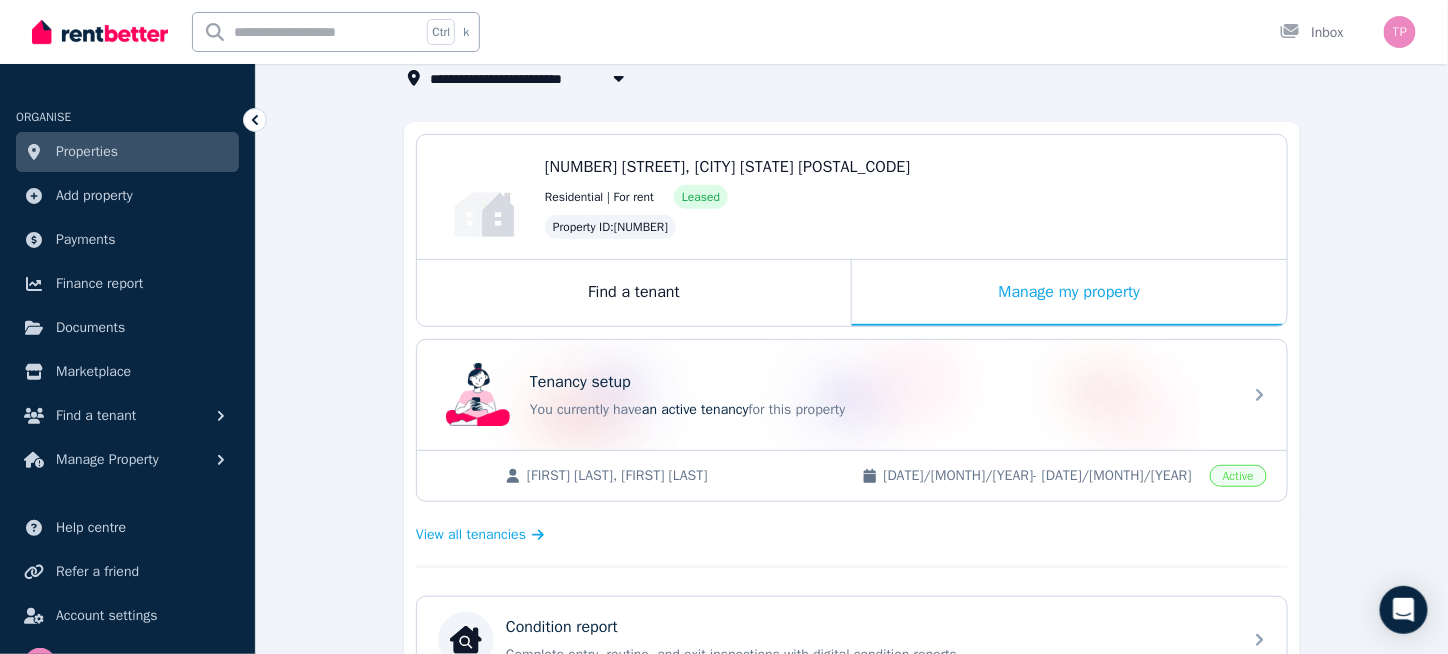 scroll, scrollTop: 237, scrollLeft: 0, axis: vertical 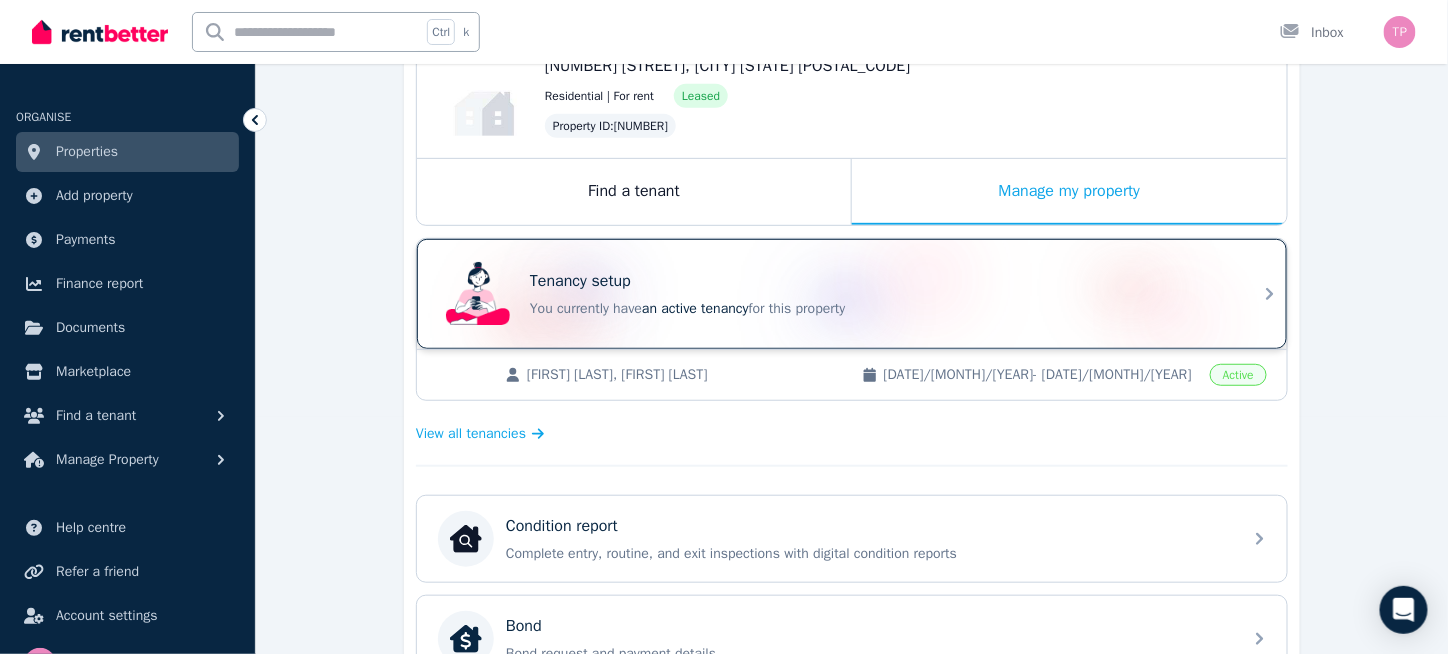 click on "Tenancy setup You currently have  an active tenancy  for this property" at bounding box center (880, 294) 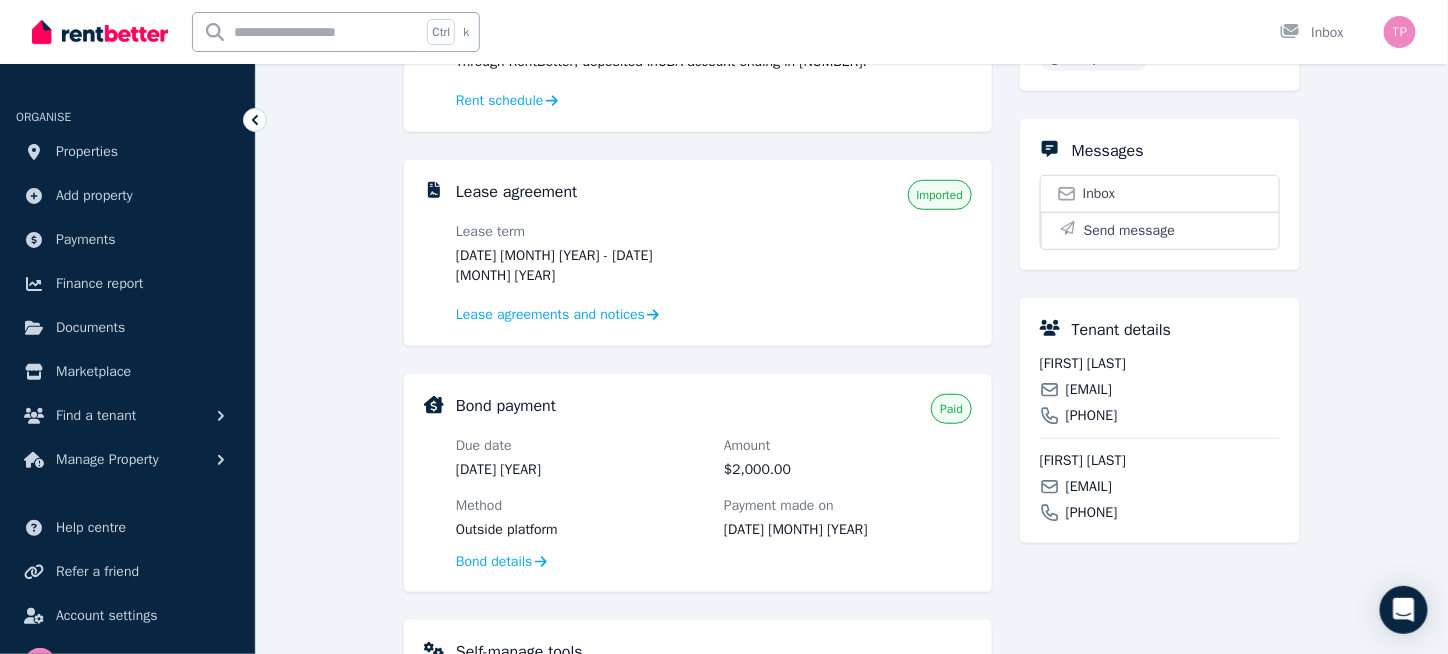 scroll, scrollTop: 400, scrollLeft: 0, axis: vertical 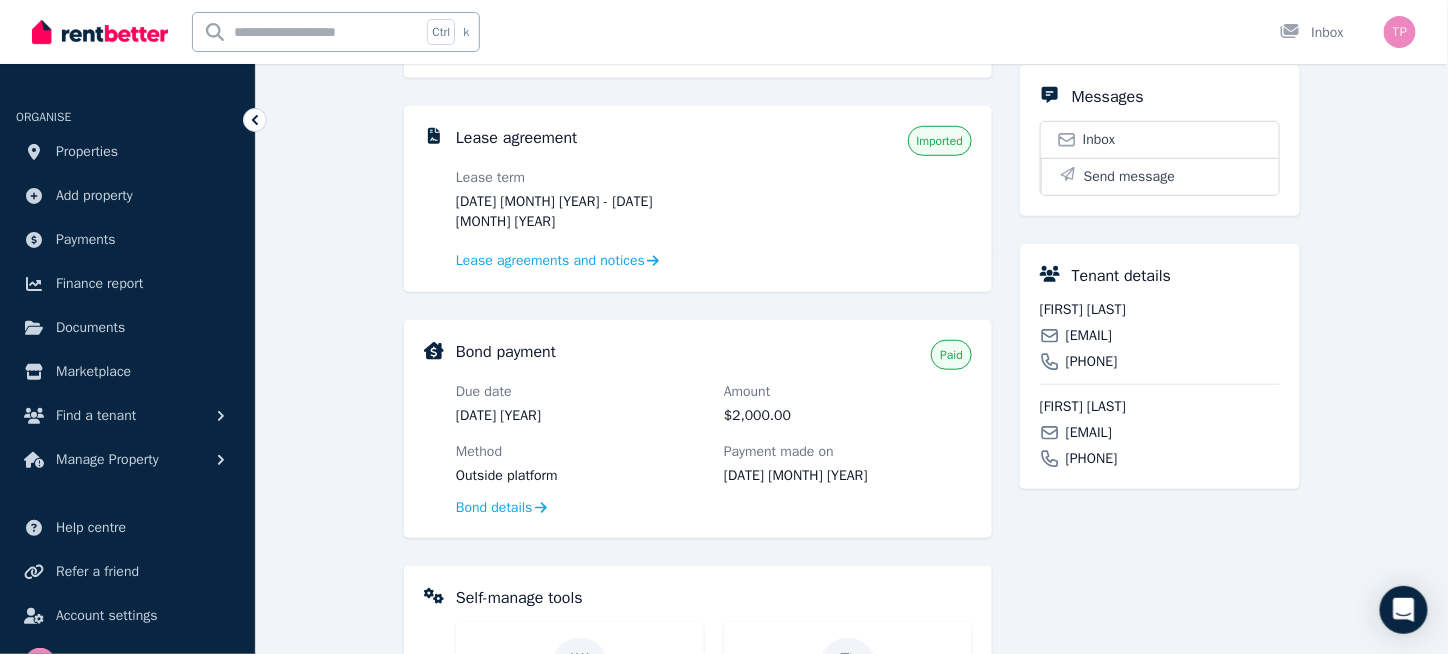 click on "[PHONE]" at bounding box center [1092, 362] 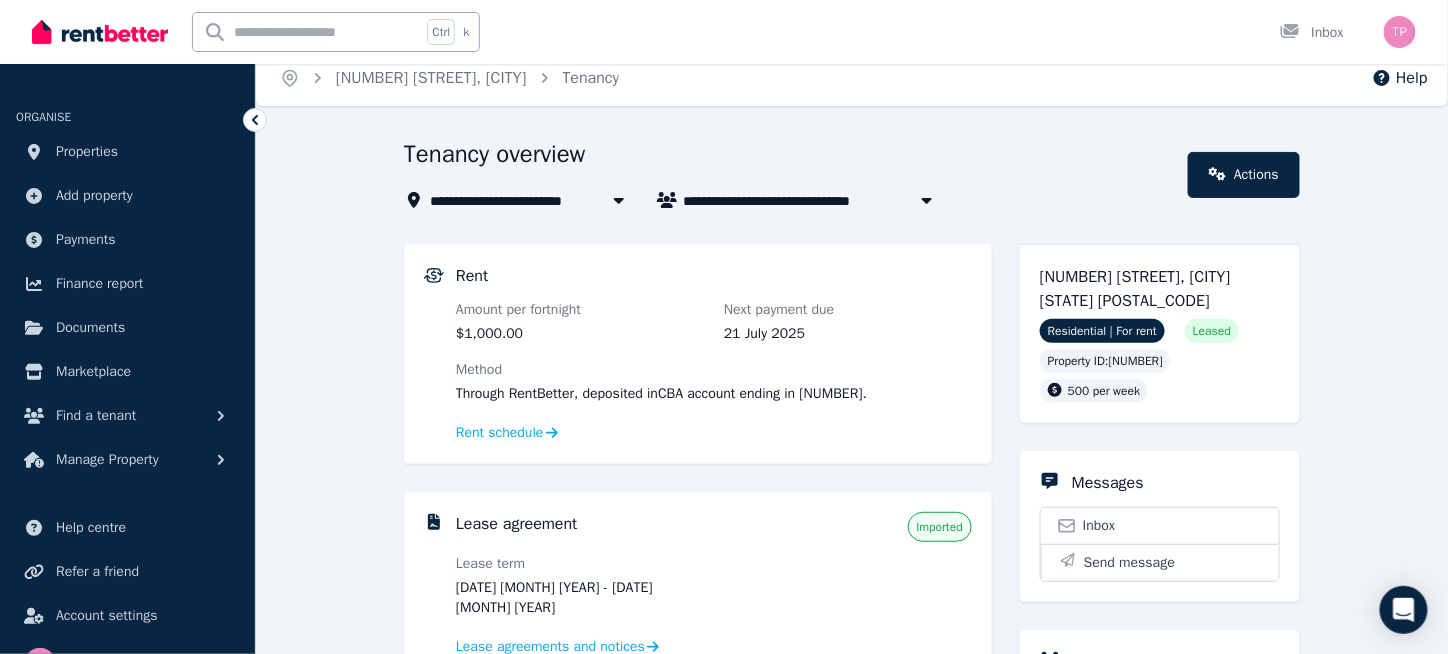 scroll, scrollTop: 0, scrollLeft: 0, axis: both 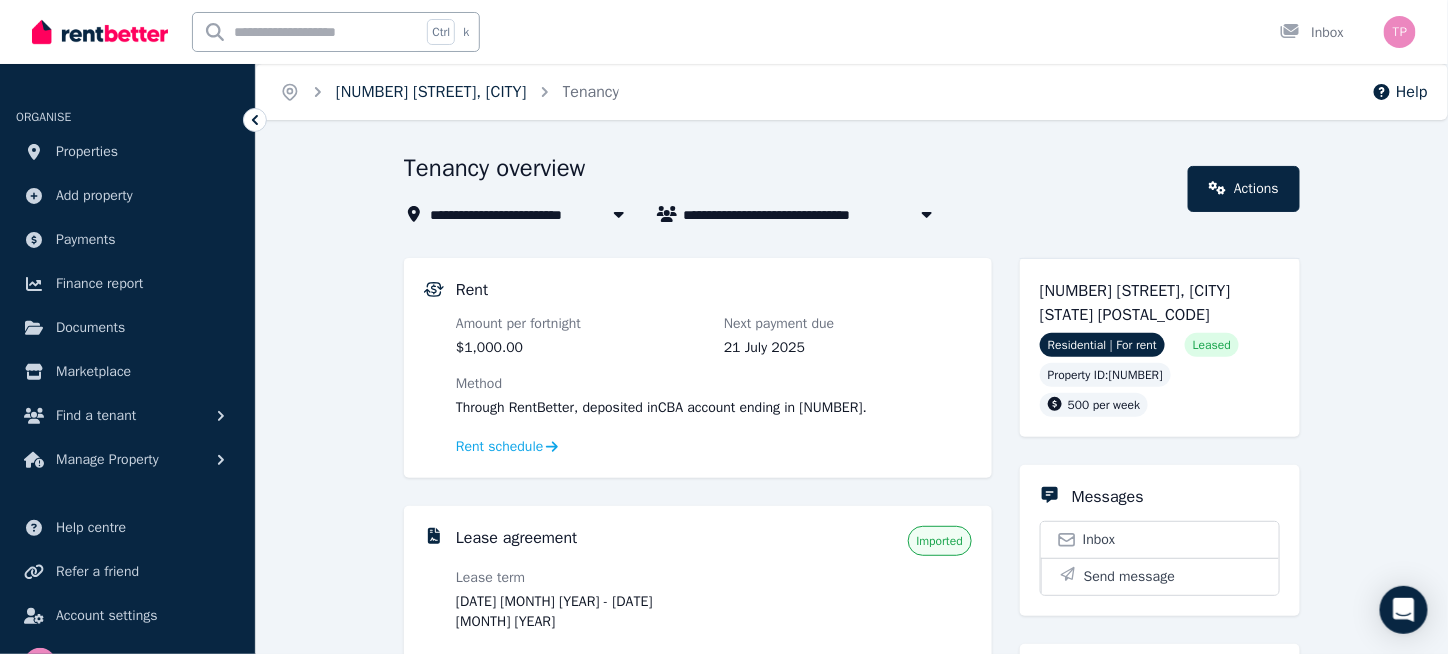 click on "[NUMBER] [STREET], [CITY]" at bounding box center (431, 92) 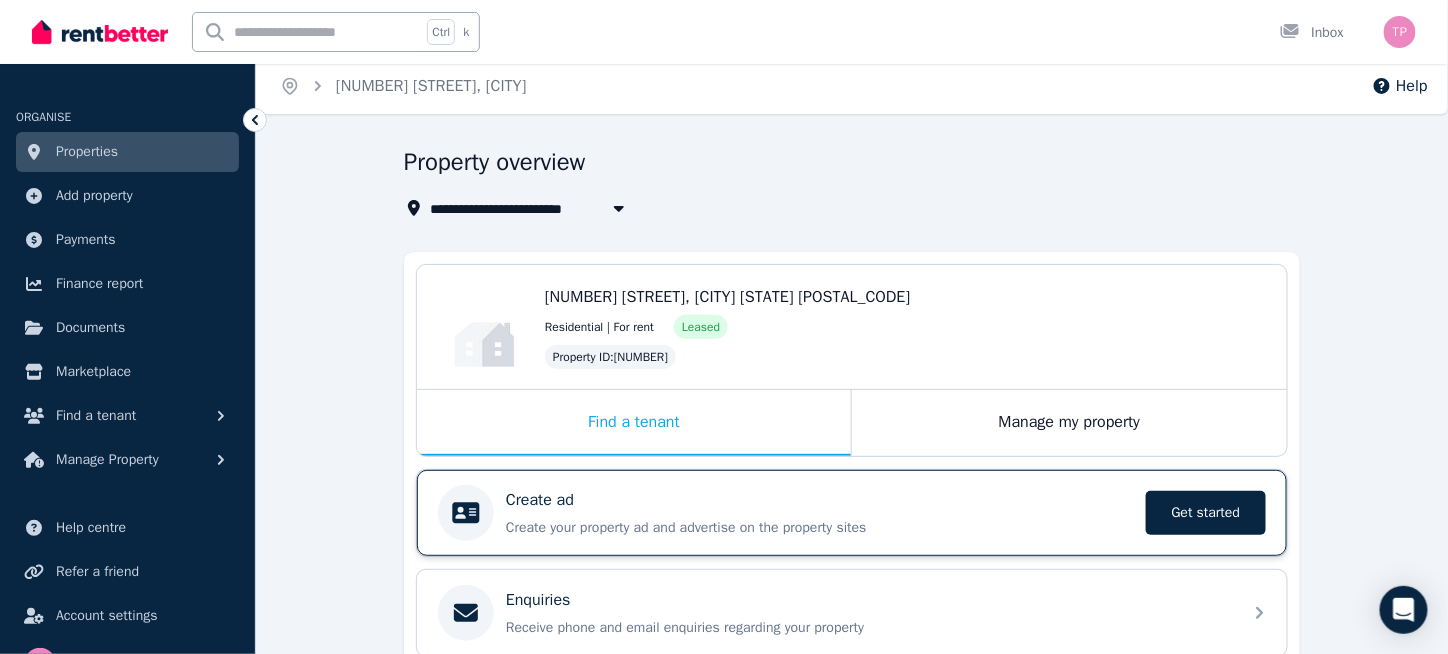 scroll, scrollTop: 0, scrollLeft: 0, axis: both 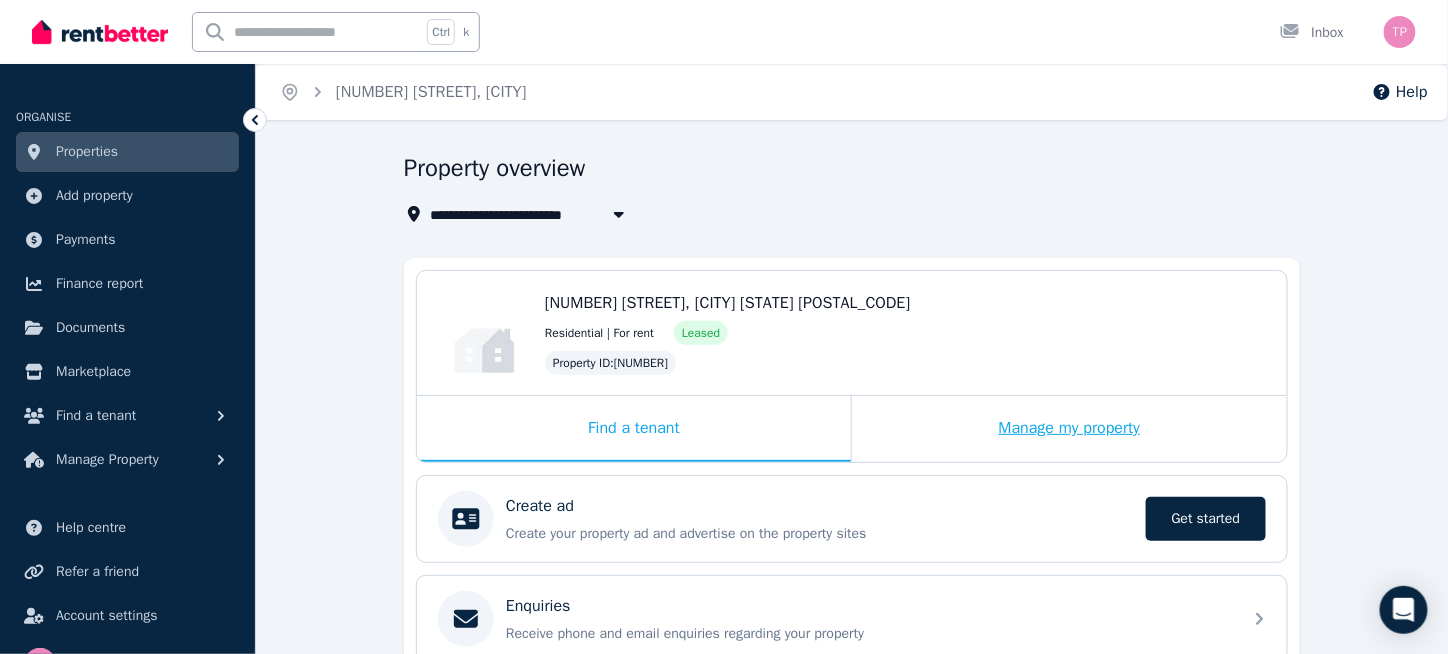 click on "Manage my property" at bounding box center (1069, 429) 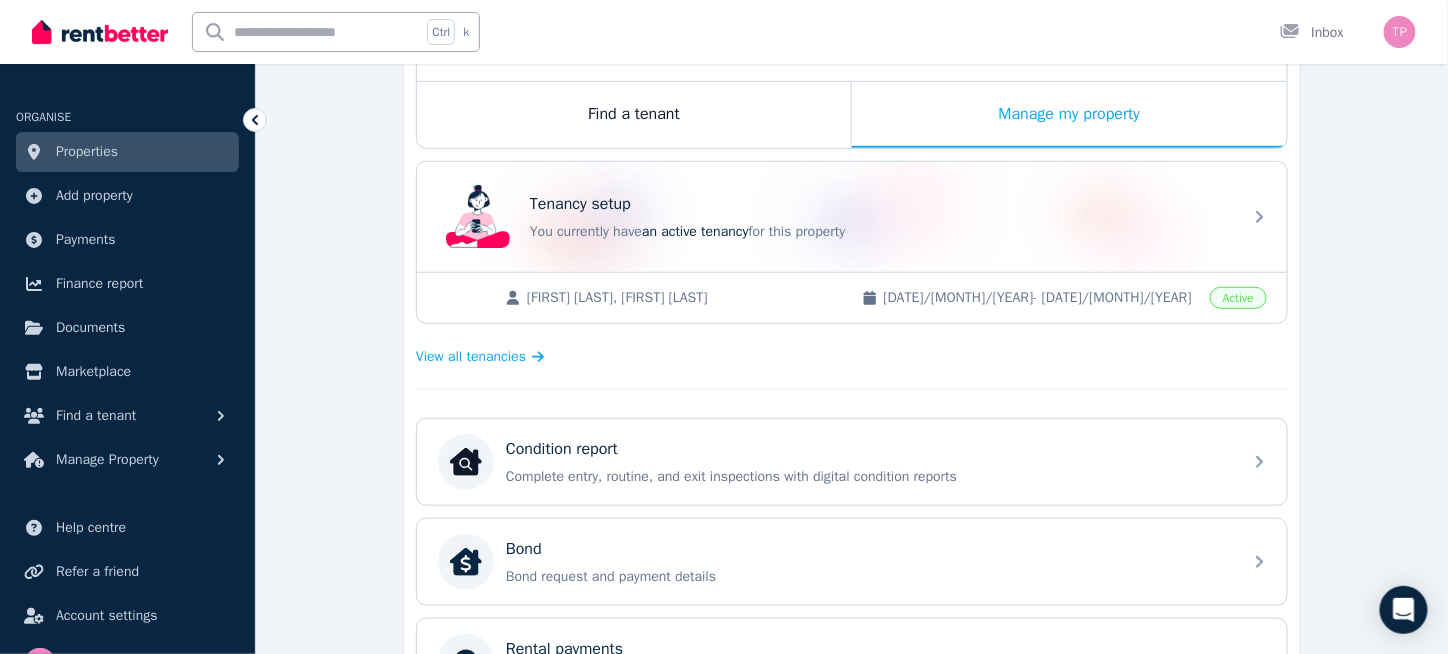 scroll, scrollTop: 0, scrollLeft: 0, axis: both 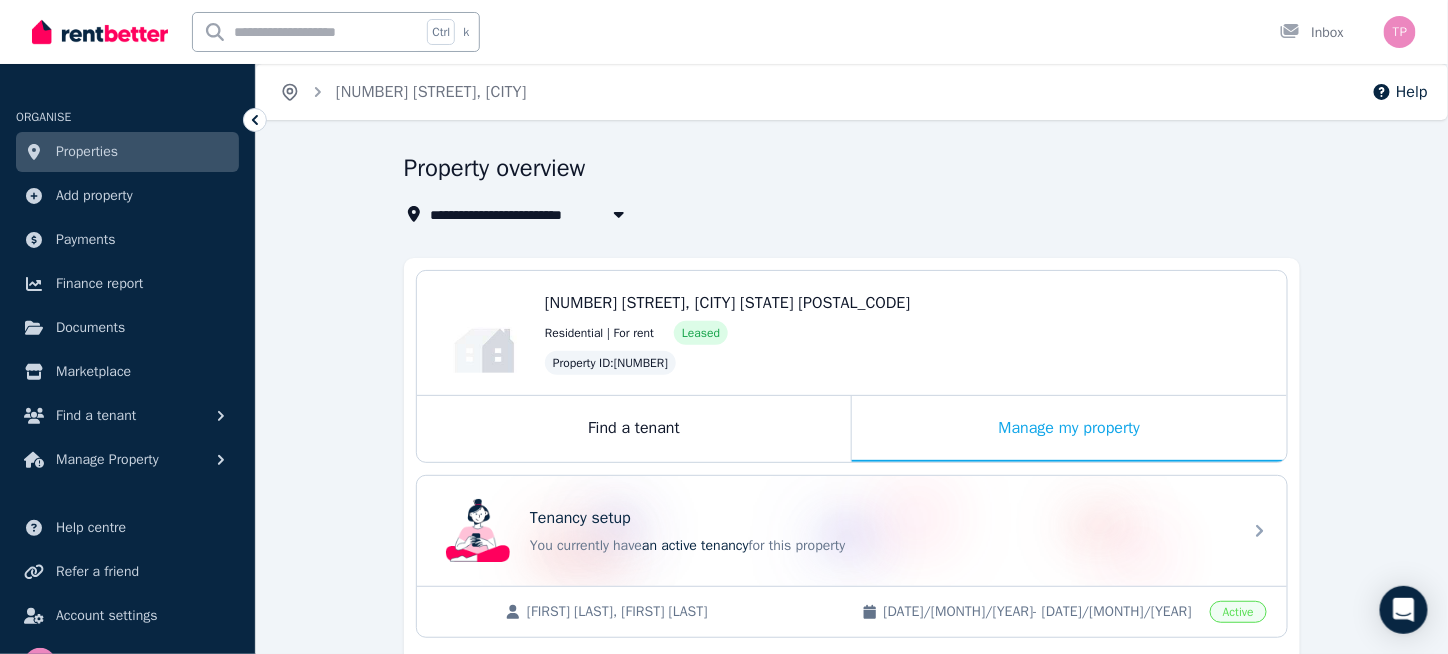 click 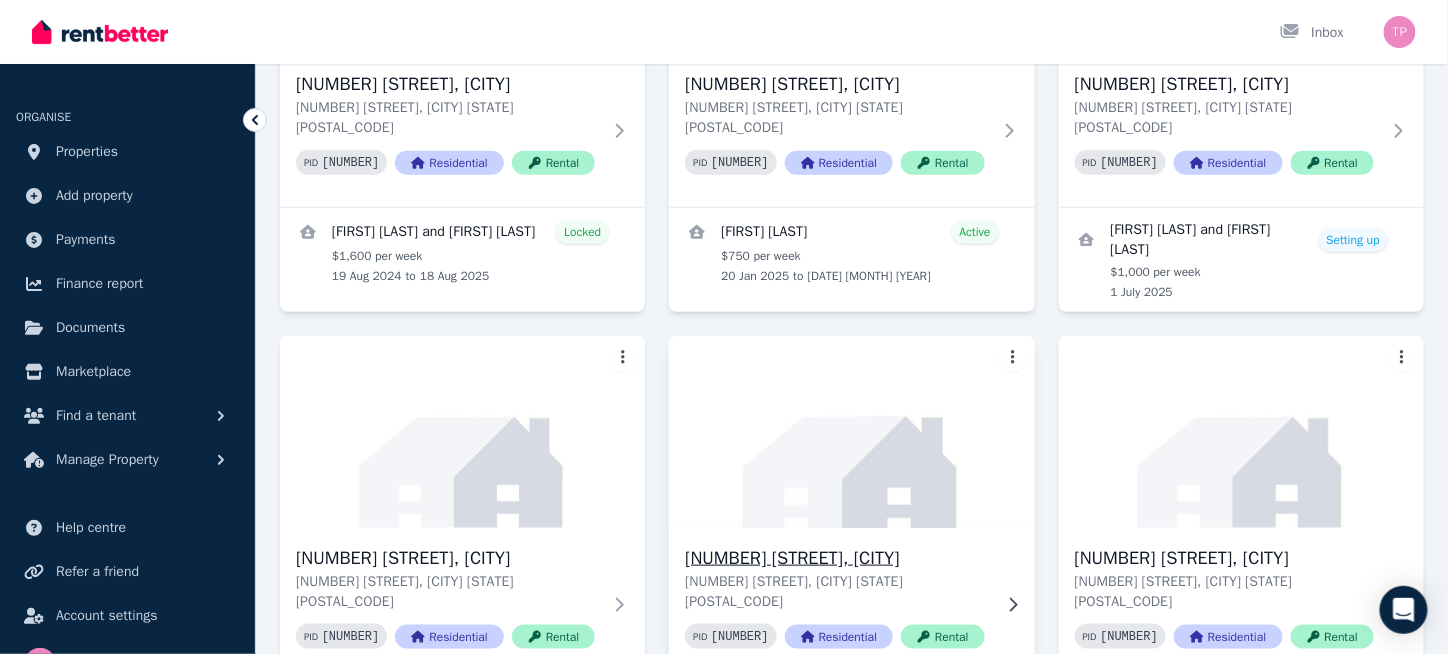 scroll, scrollTop: 337, scrollLeft: 0, axis: vertical 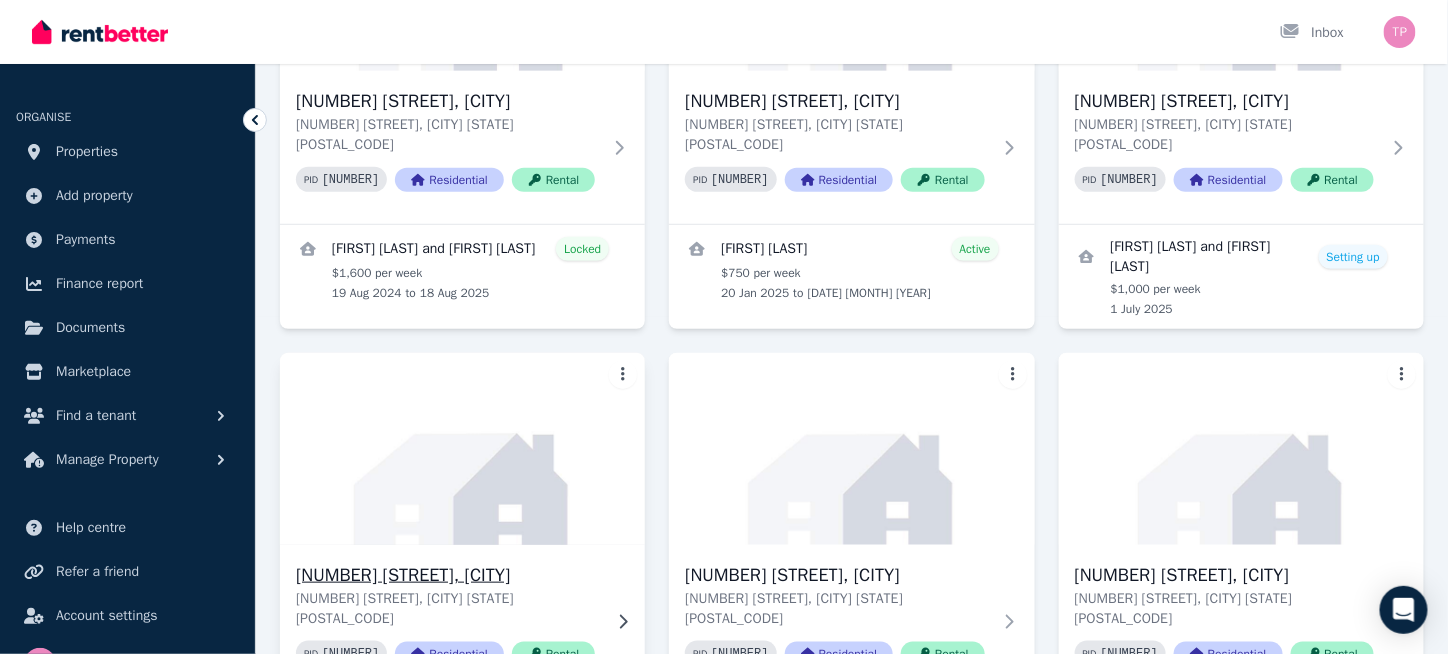 click on "[NUMBER] [STREET], [CITY]" at bounding box center (448, 575) 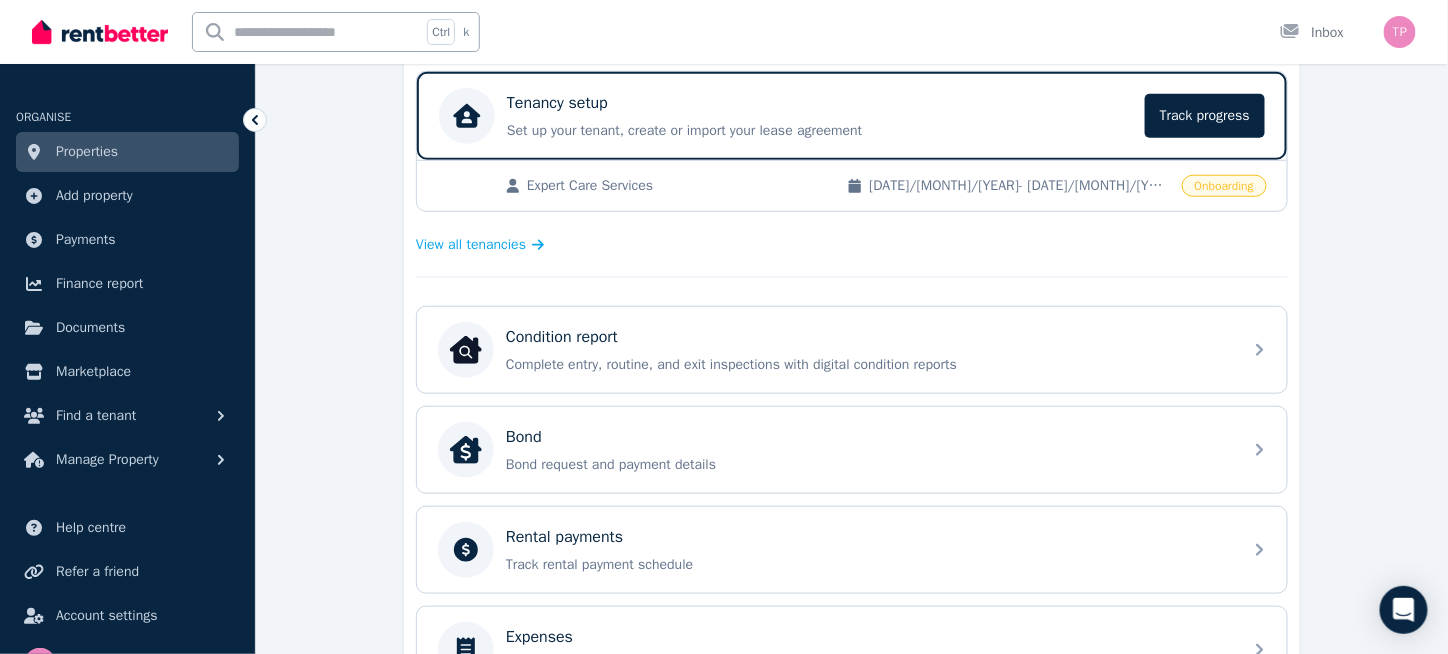 scroll, scrollTop: 800, scrollLeft: 0, axis: vertical 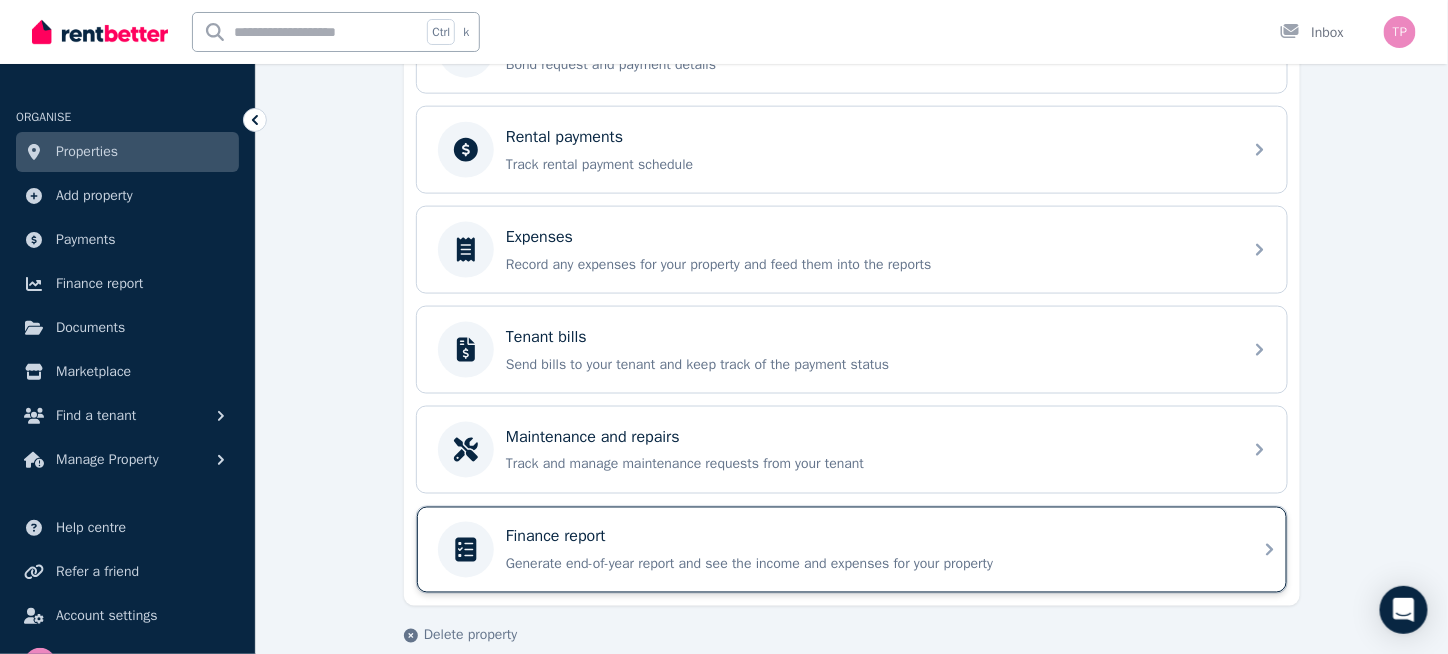 click on "Generate end-of-year report and see the income and expenses for your property" at bounding box center (868, 565) 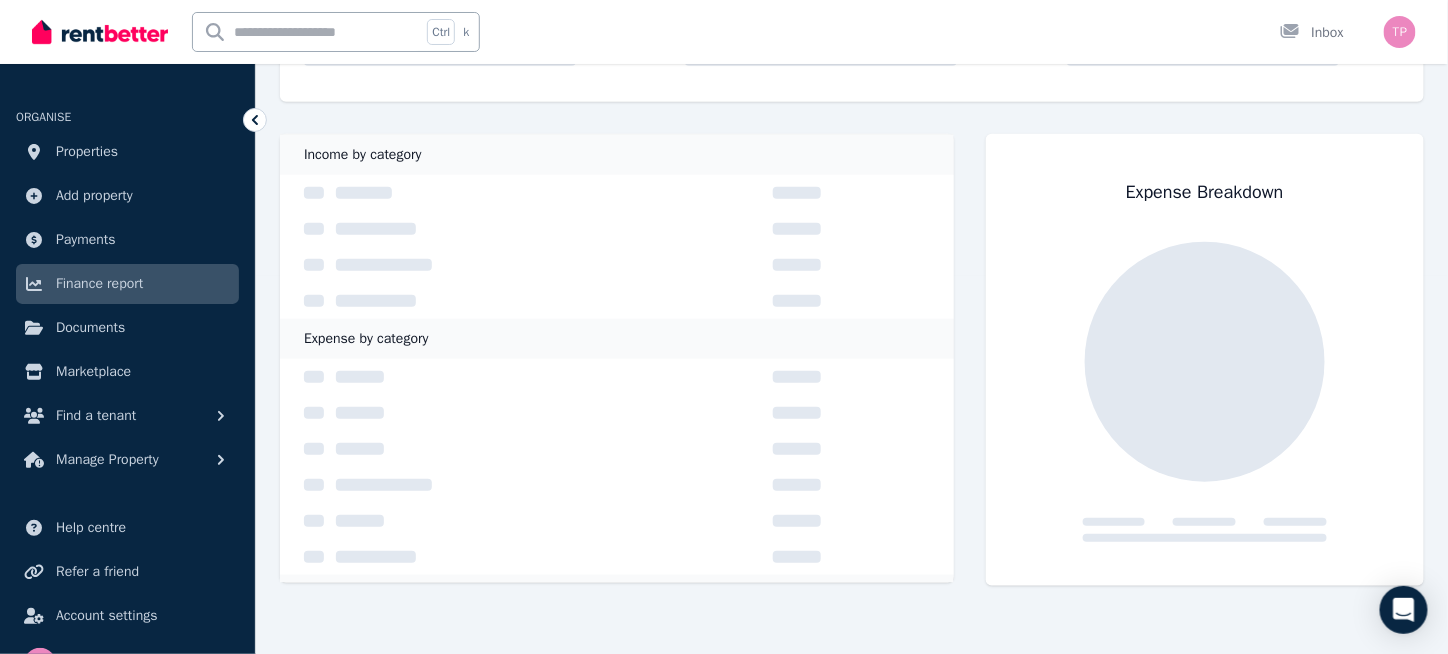 scroll, scrollTop: 0, scrollLeft: 0, axis: both 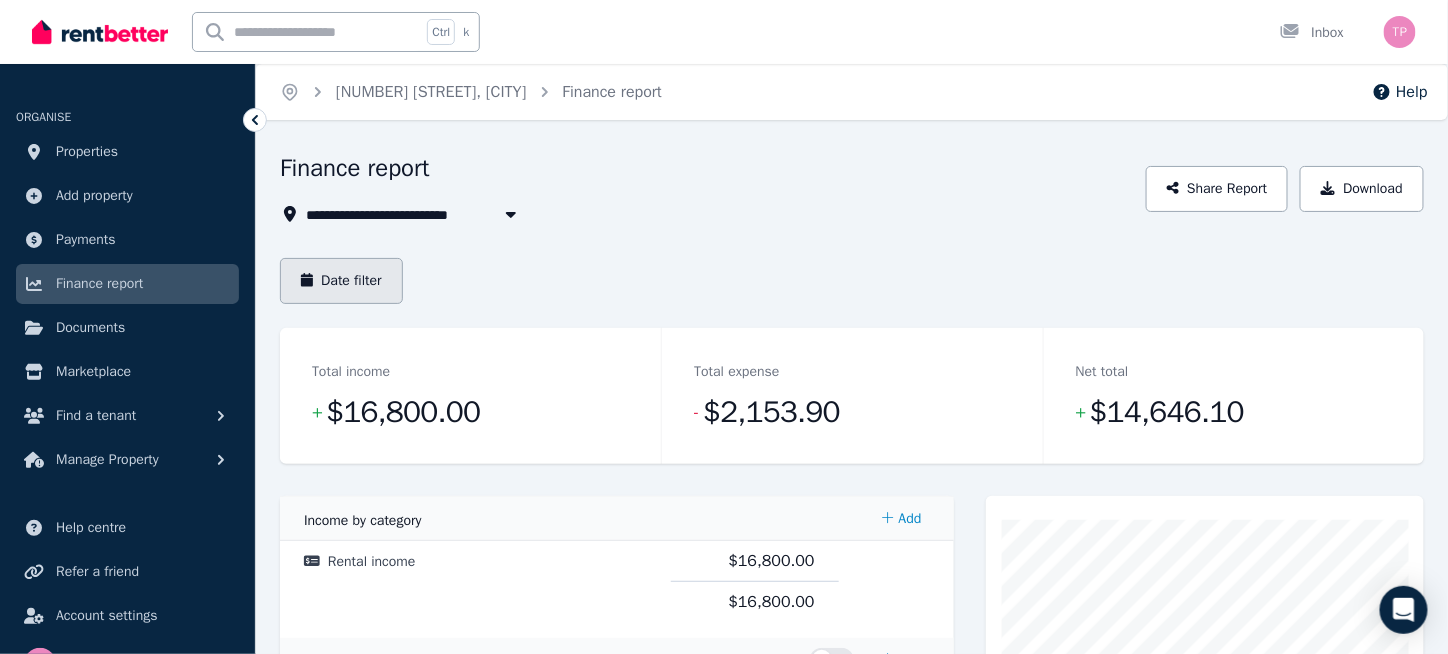 click on "Date filter" at bounding box center (341, 281) 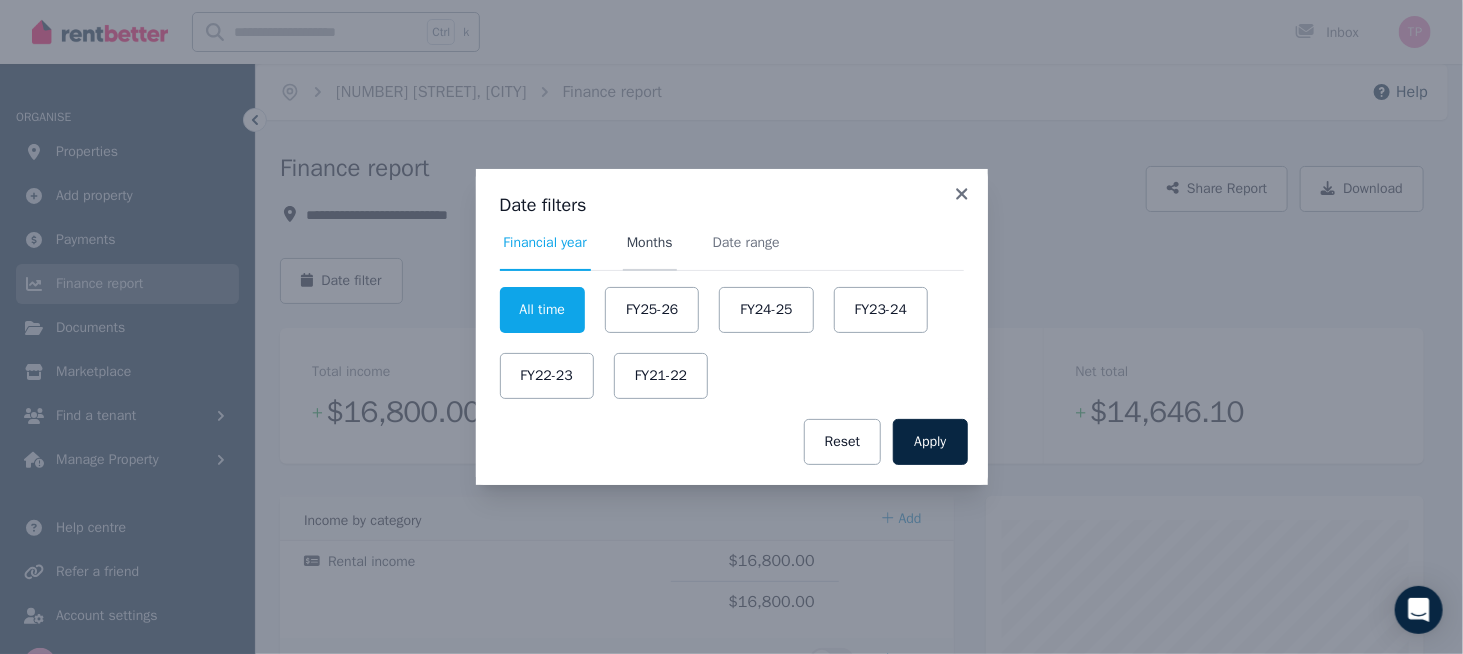 click on "Months" at bounding box center [650, 252] 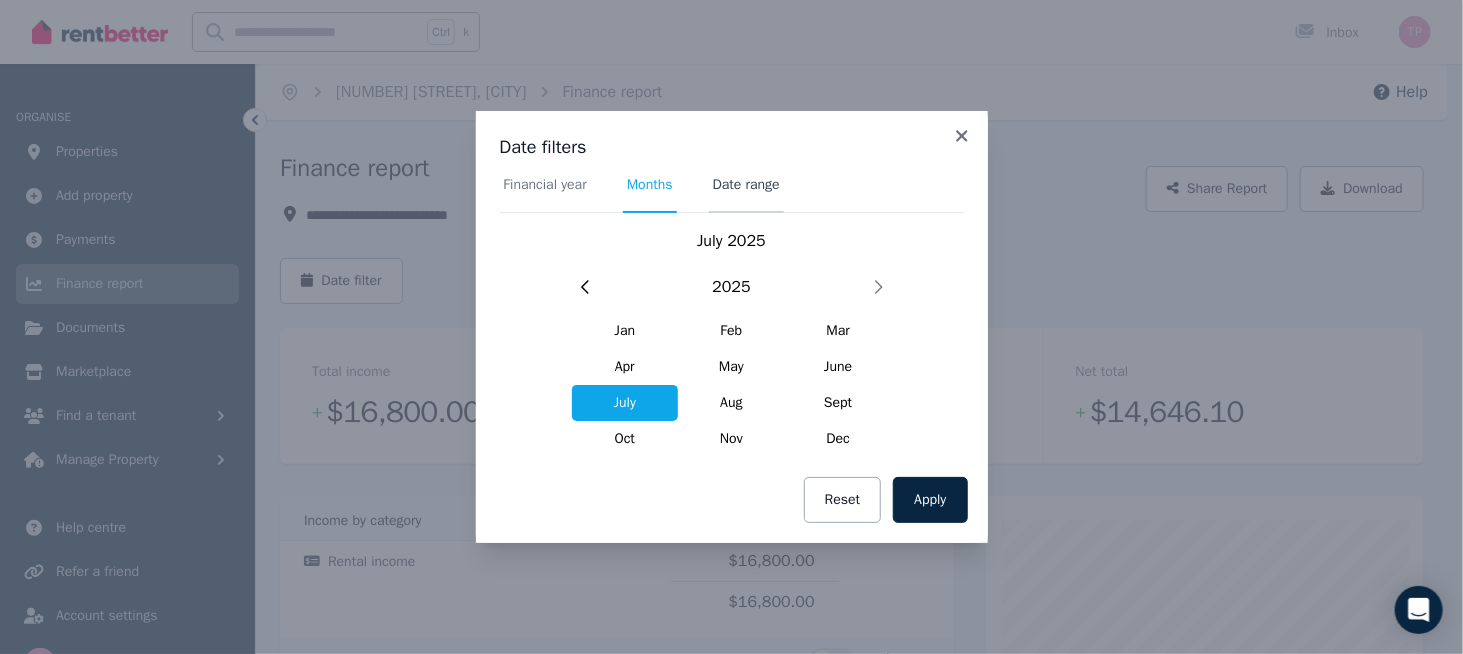 click on "Date range" at bounding box center [746, 185] 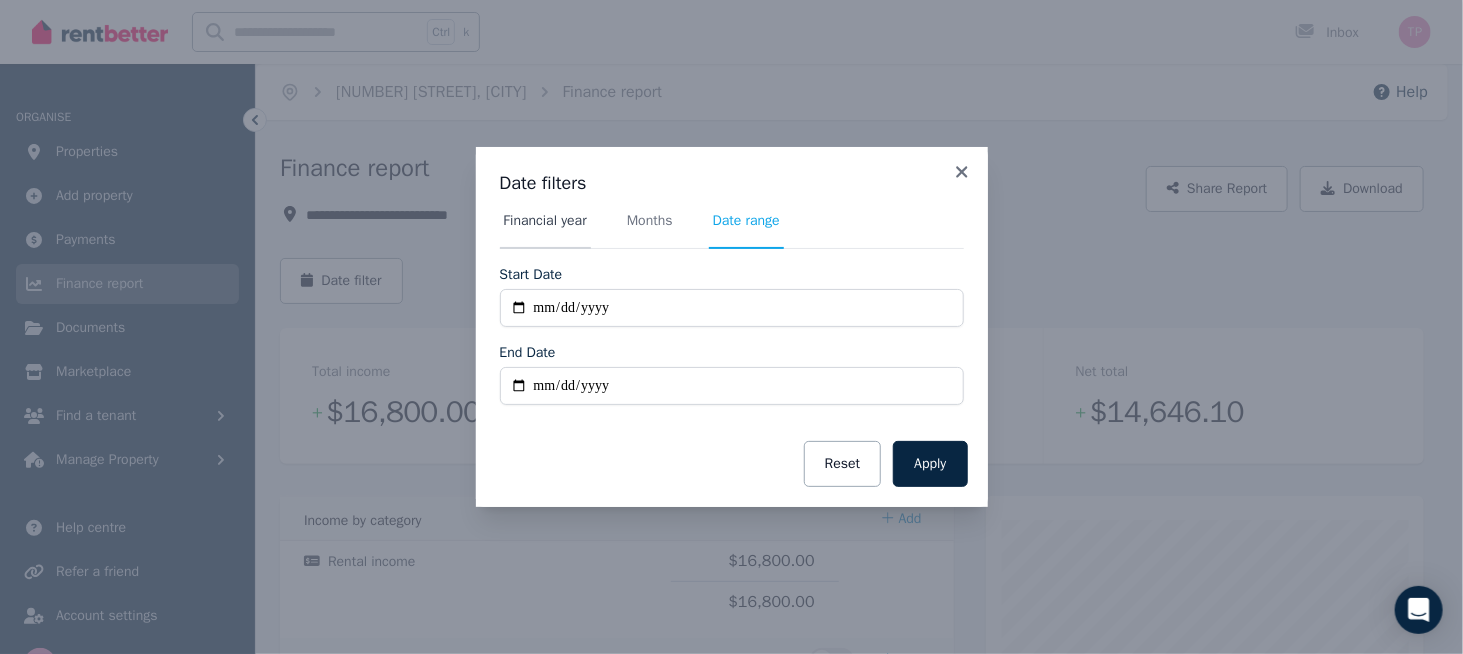 click on "Financial year" at bounding box center [545, 230] 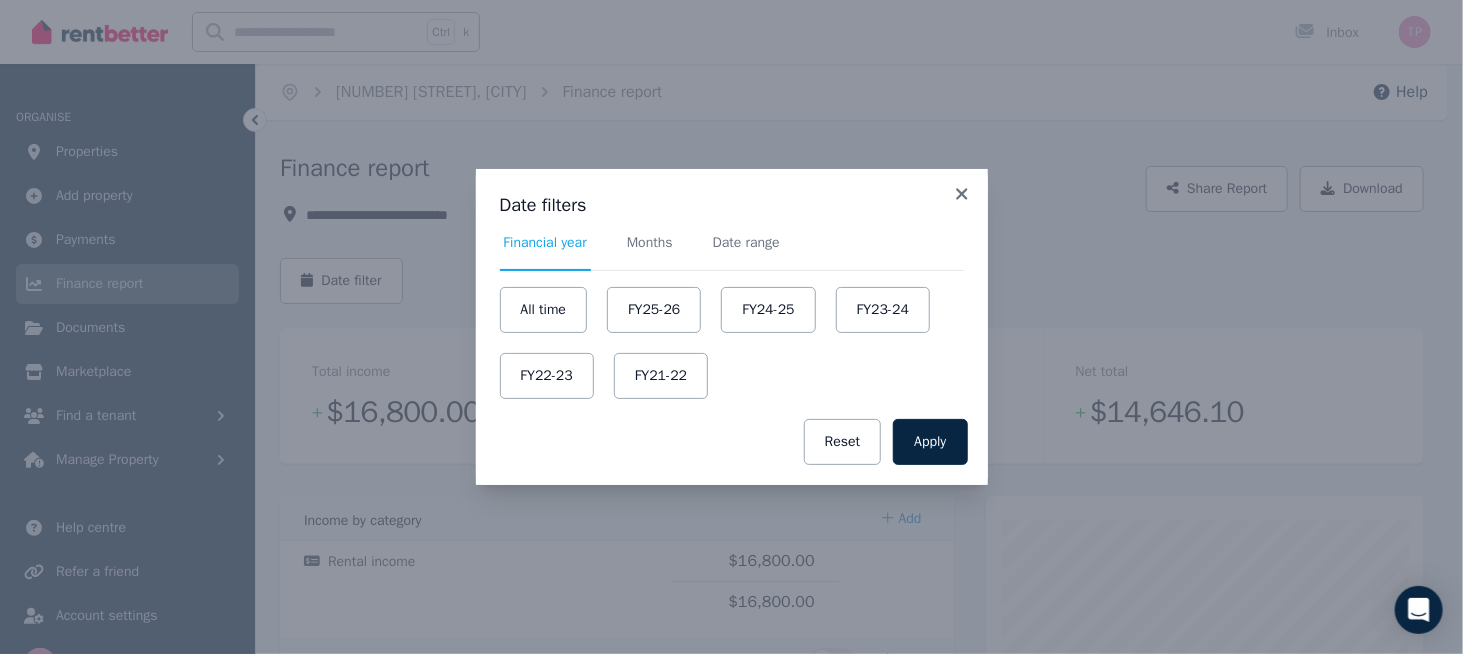 click on "Financial year Months Date range" at bounding box center (732, 252) 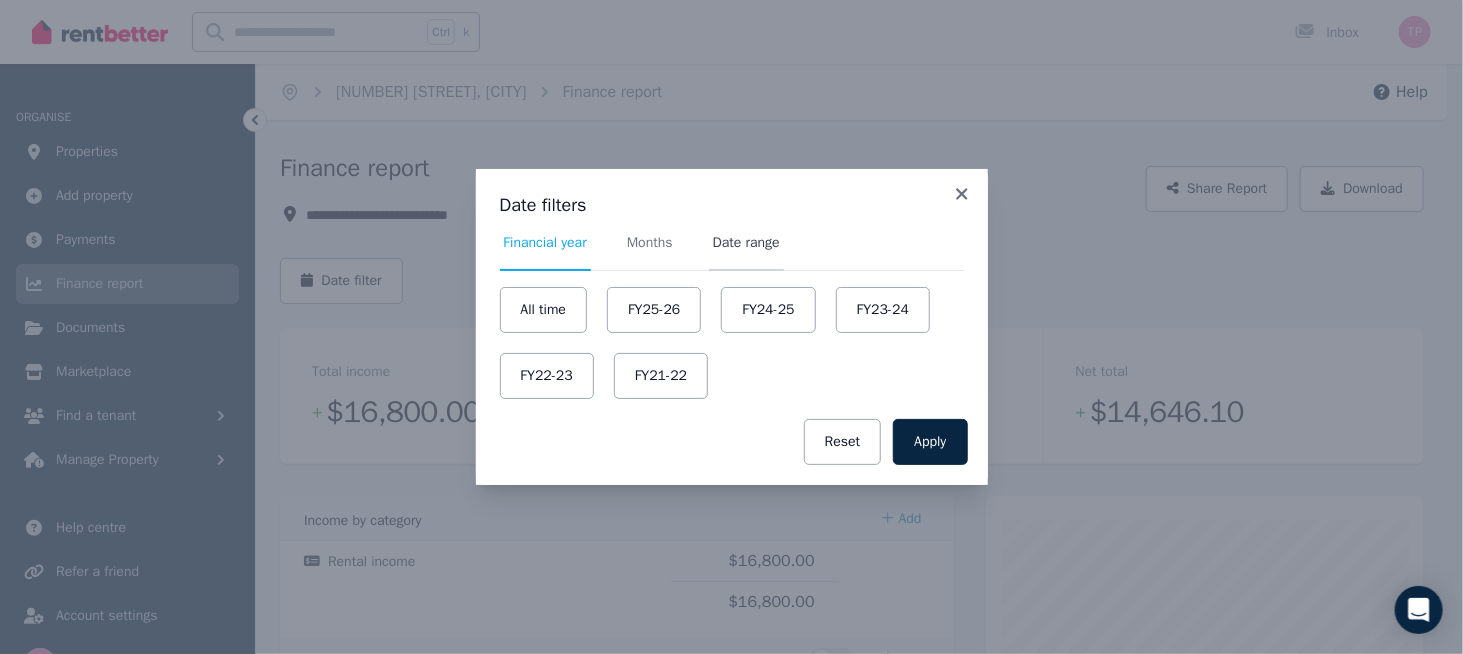 click on "Date range" at bounding box center (746, 252) 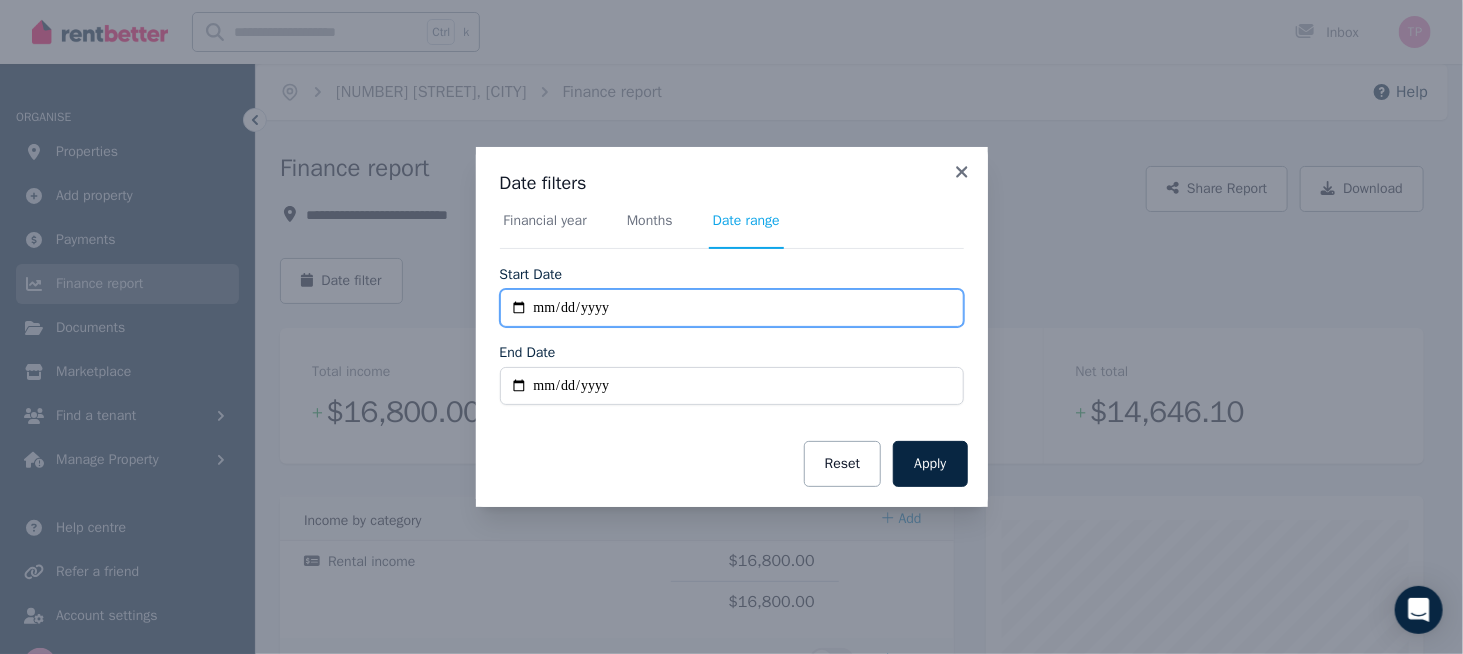 click on "**********" at bounding box center [732, 308] 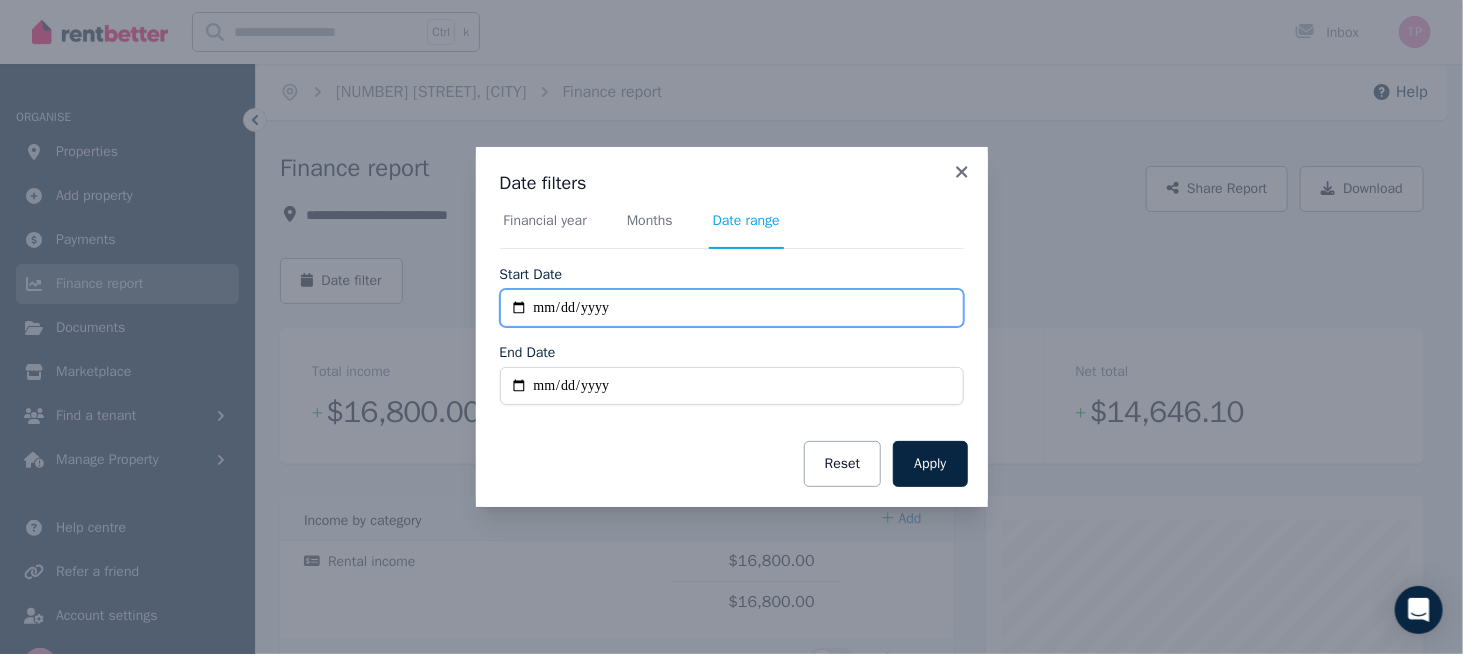 type on "**********" 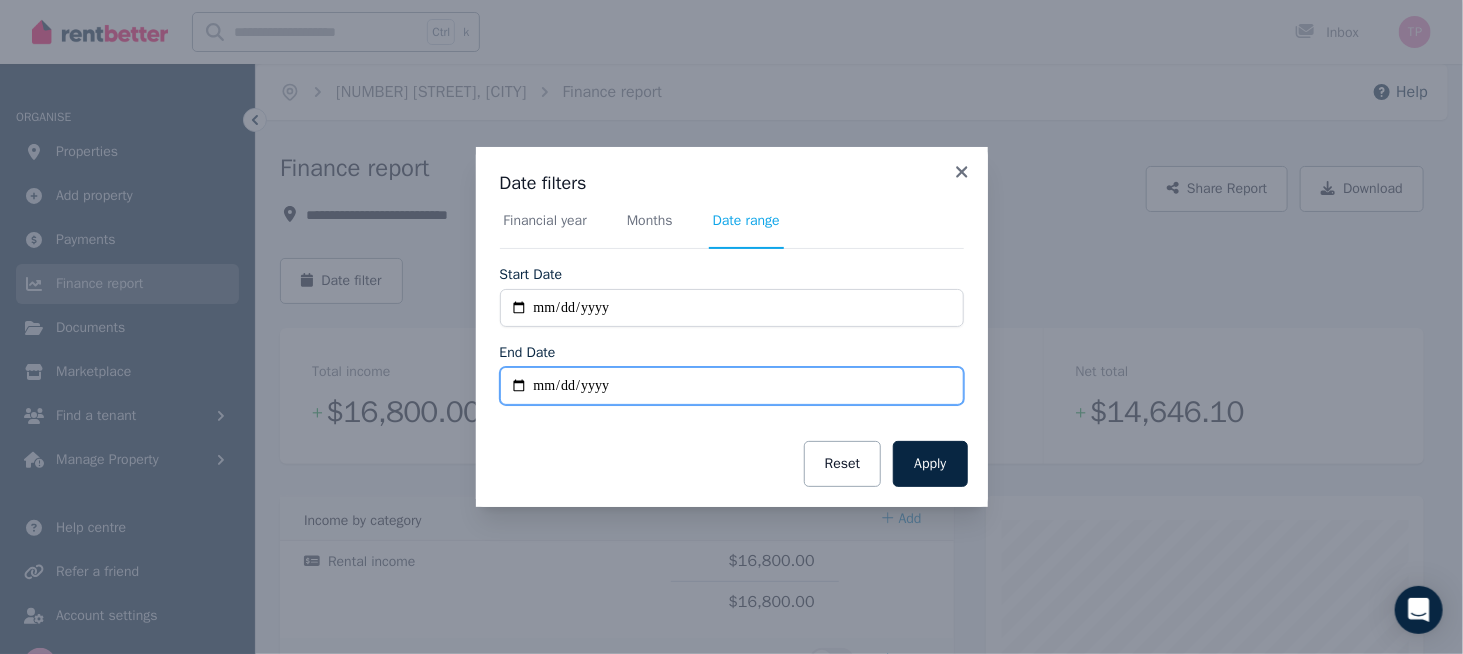 click on "End Date" at bounding box center [732, 386] 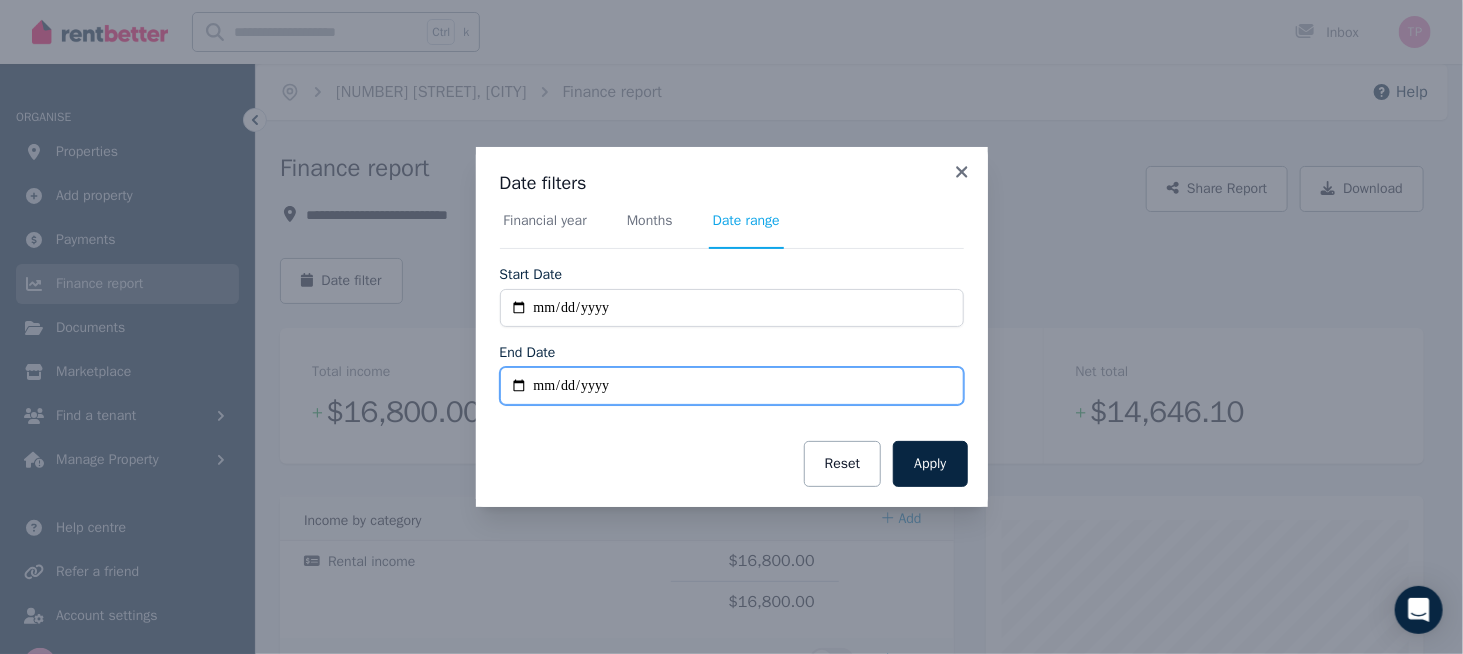 type on "**********" 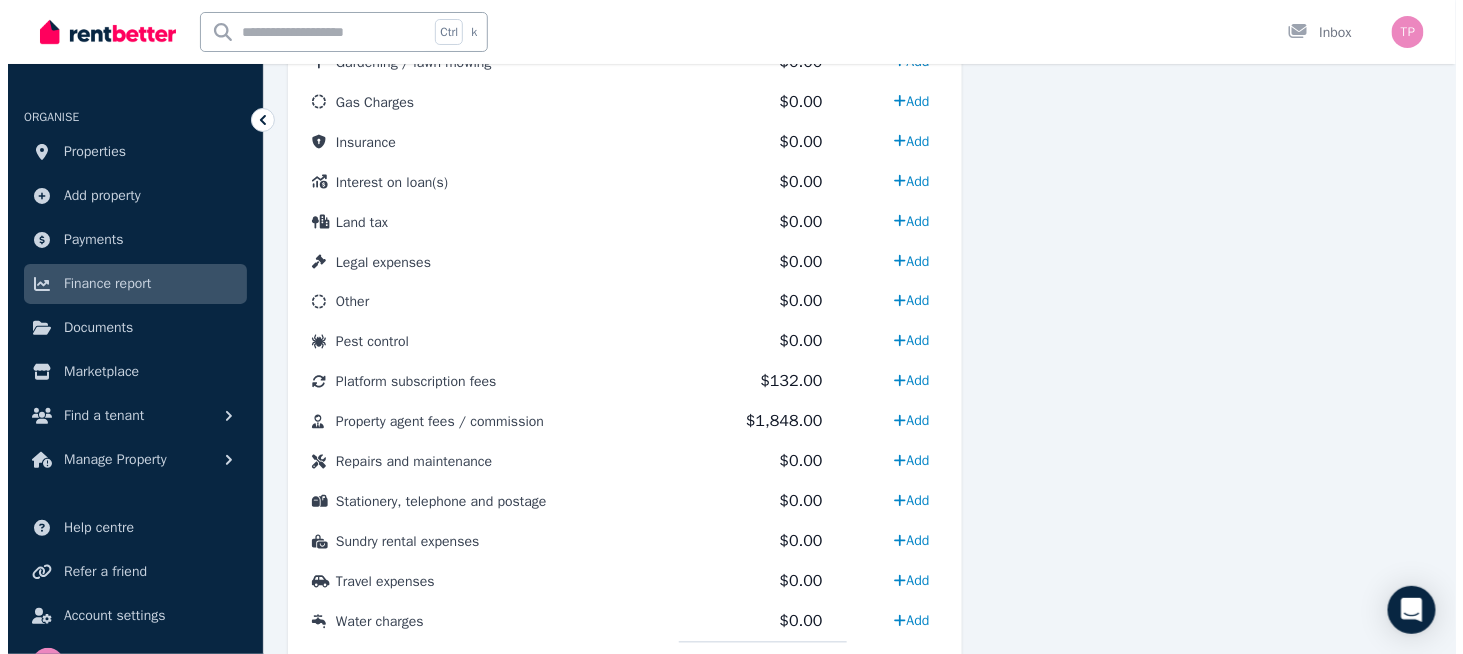scroll, scrollTop: 1094, scrollLeft: 0, axis: vertical 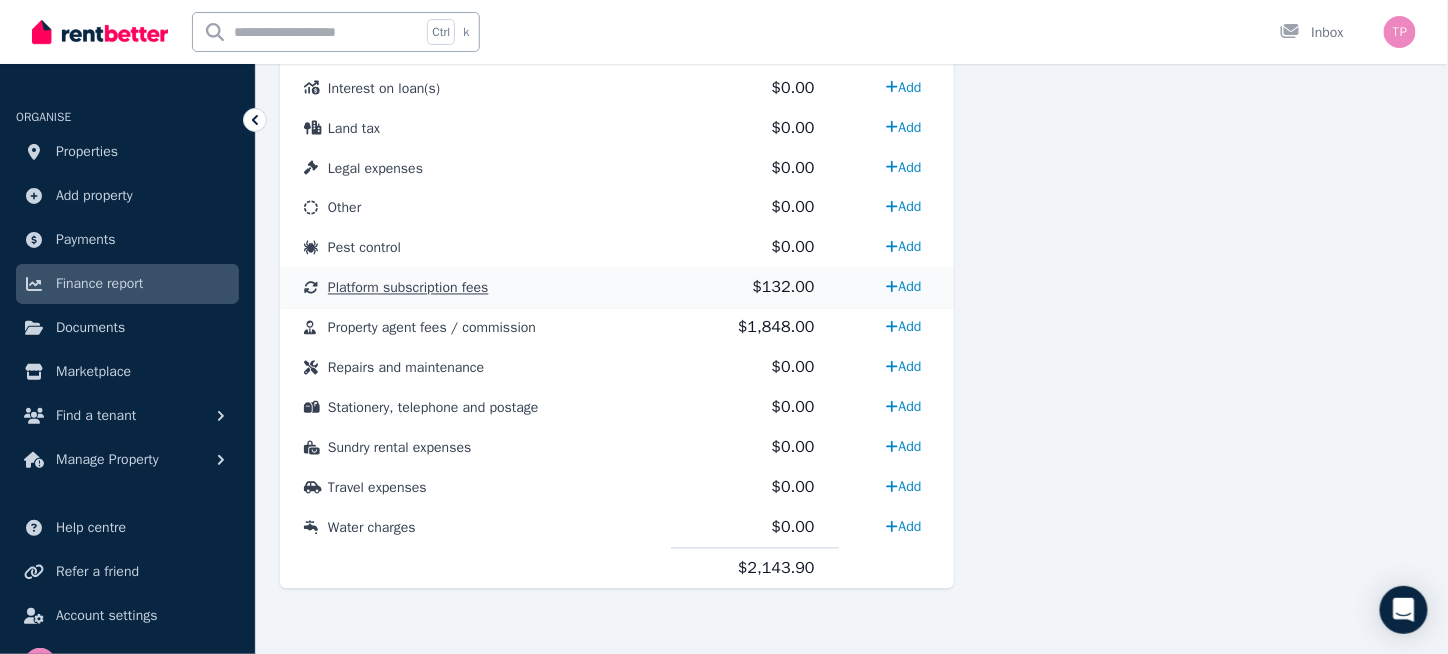 click on "Platform subscription fees" at bounding box center [408, 288] 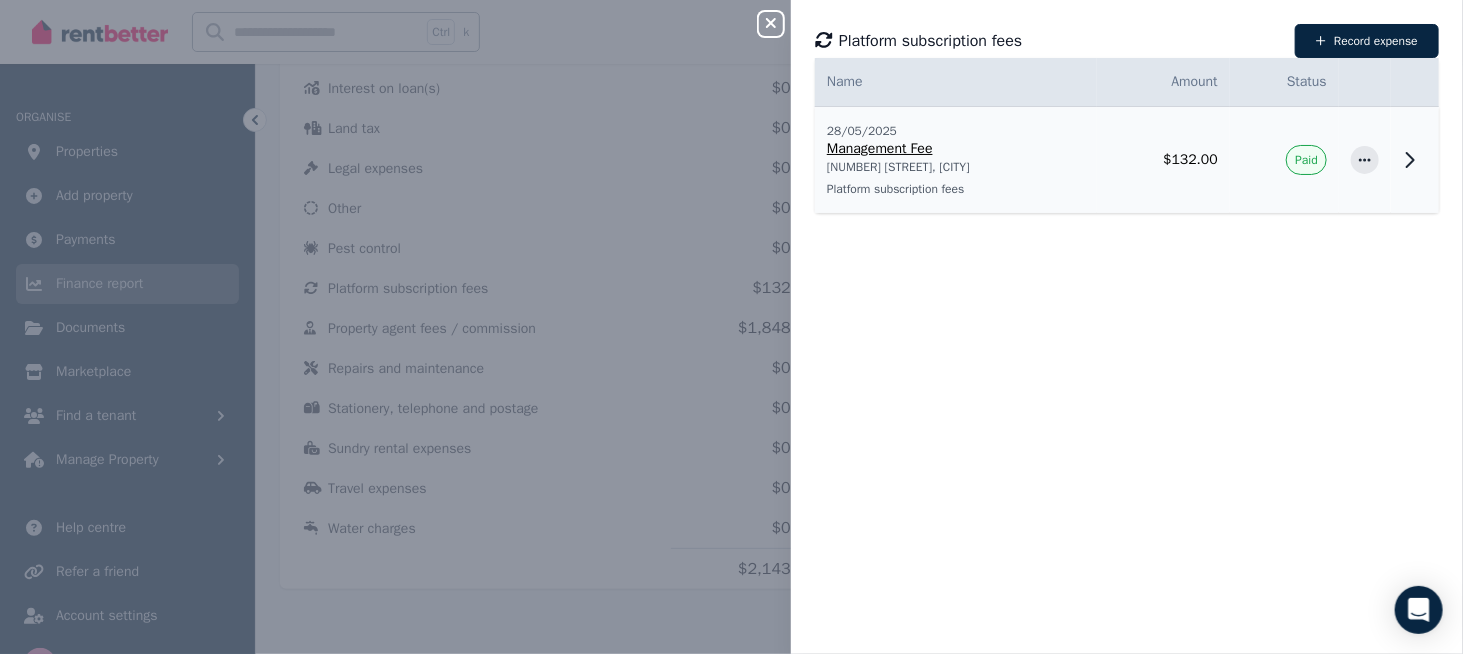 click 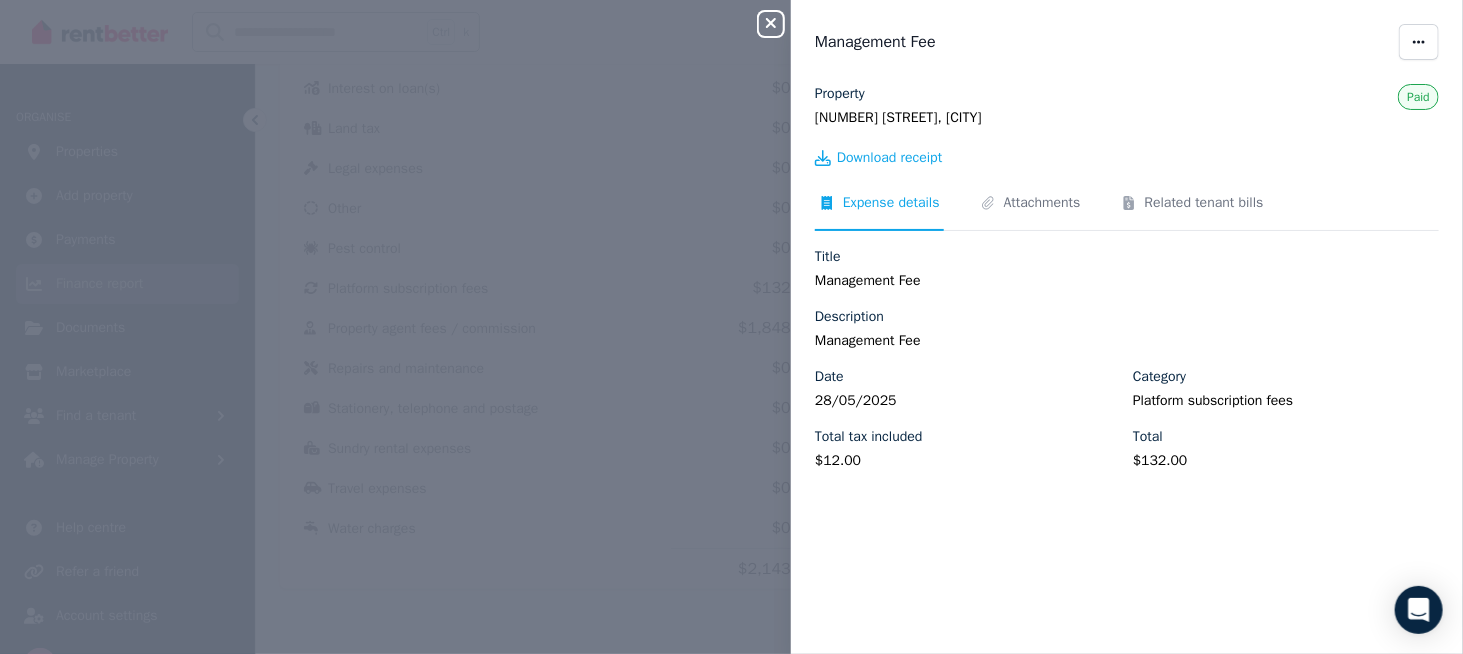 click 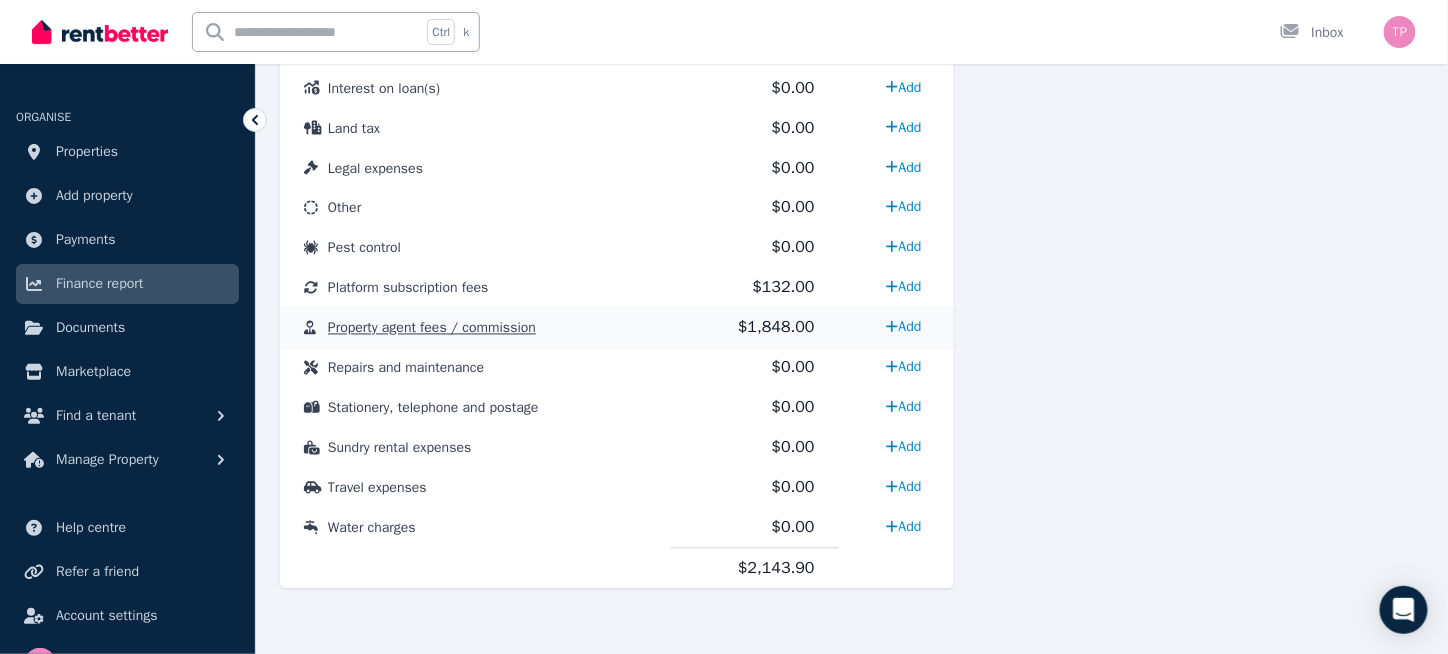 click on "Property agent fees / commission" at bounding box center [432, 328] 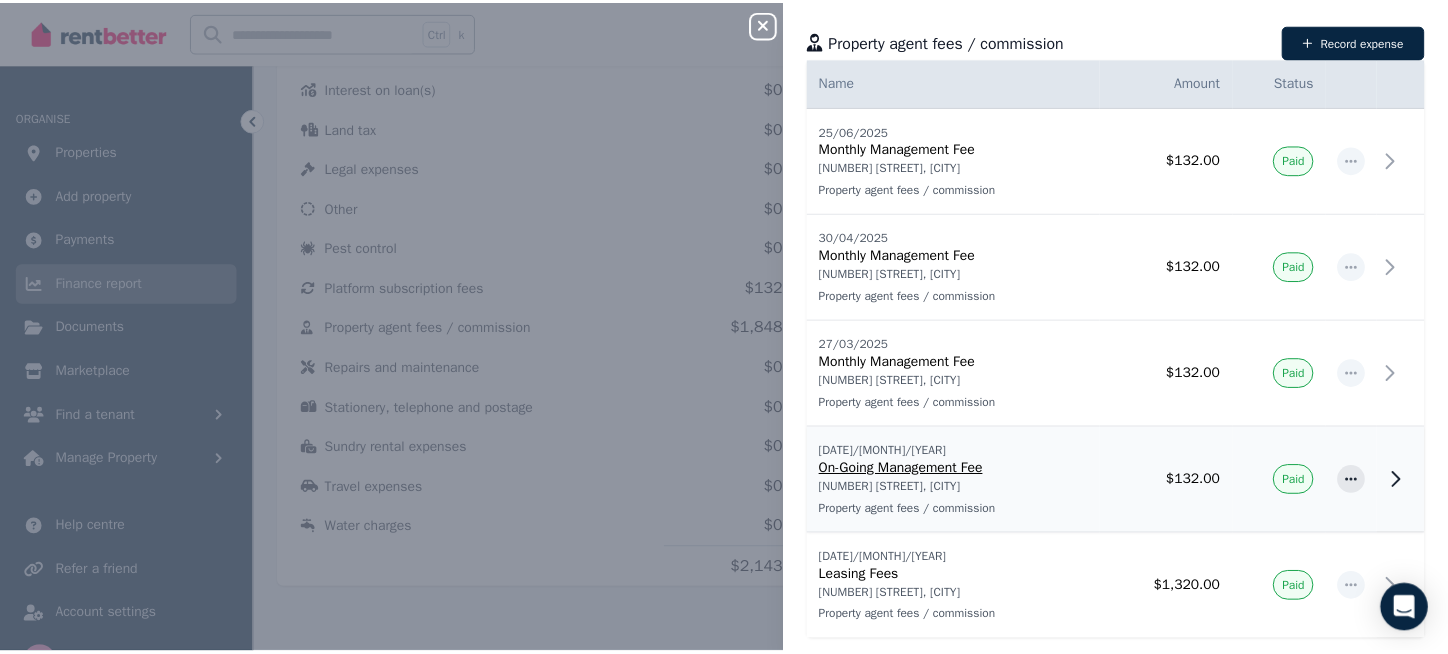 scroll, scrollTop: 44, scrollLeft: 0, axis: vertical 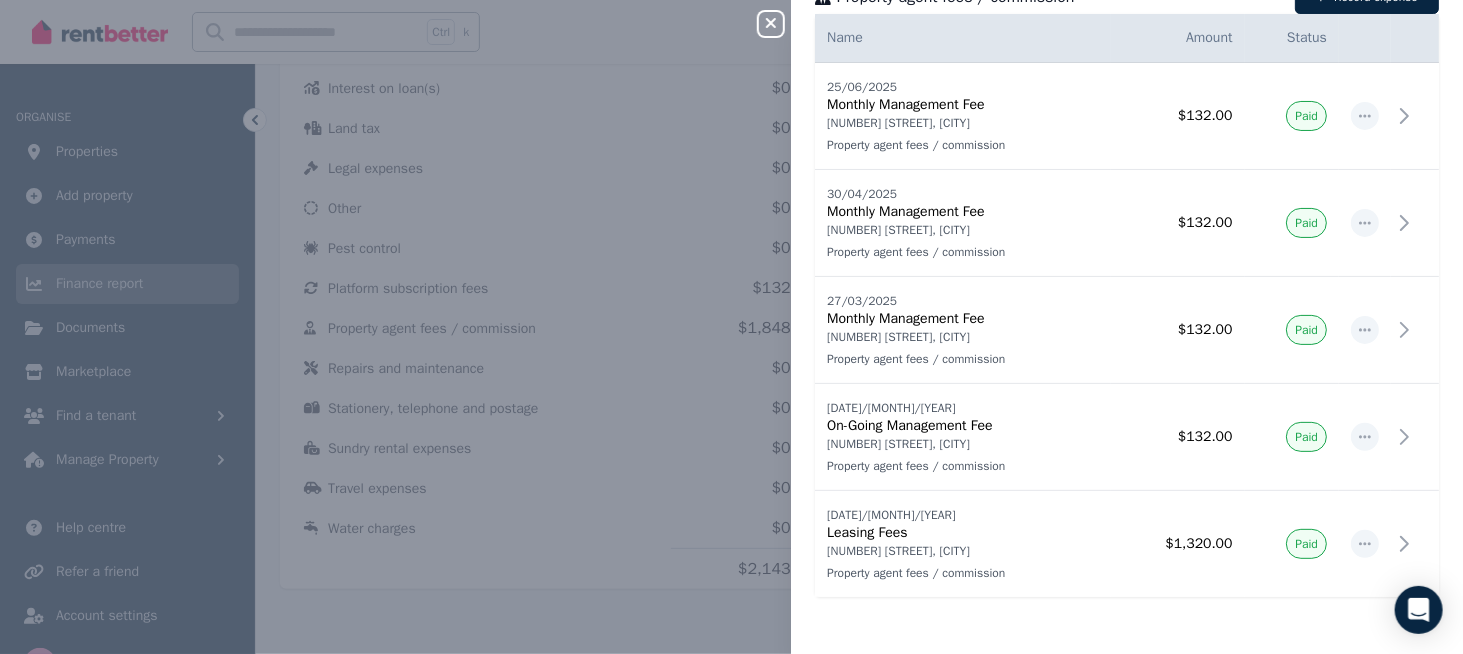 click 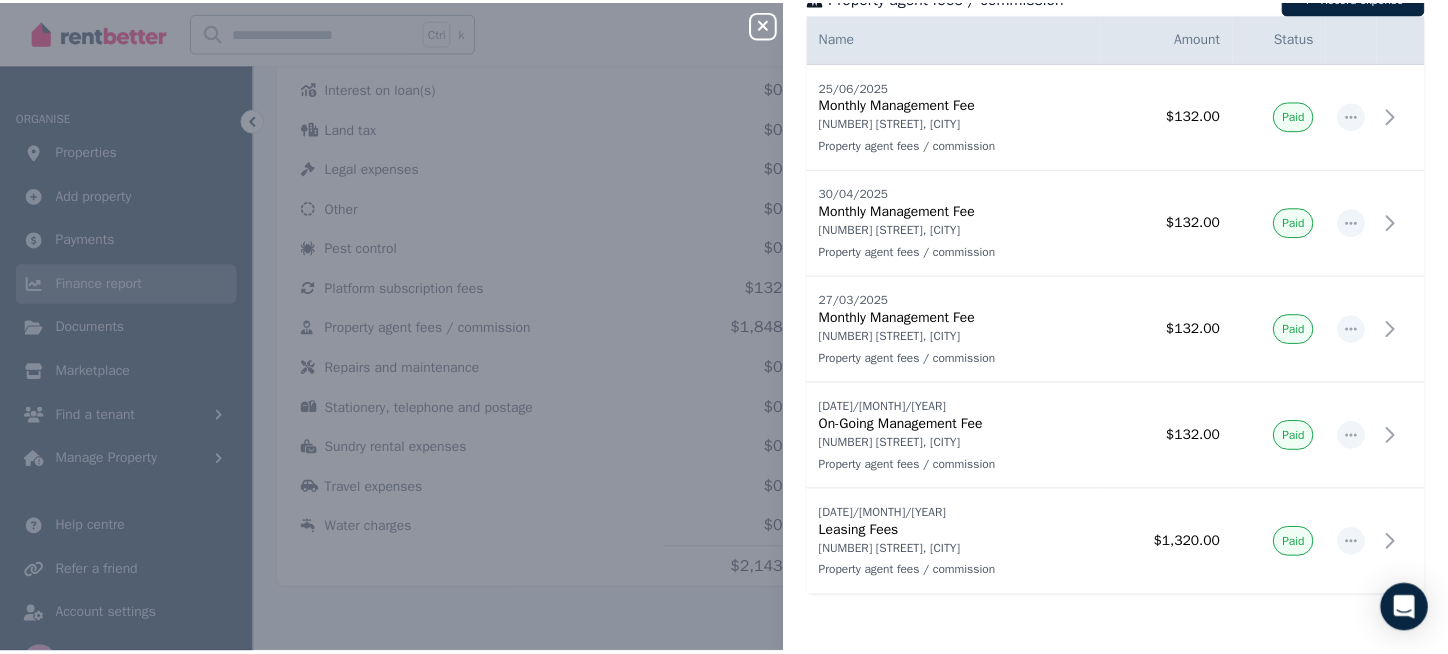 scroll, scrollTop: 0, scrollLeft: 0, axis: both 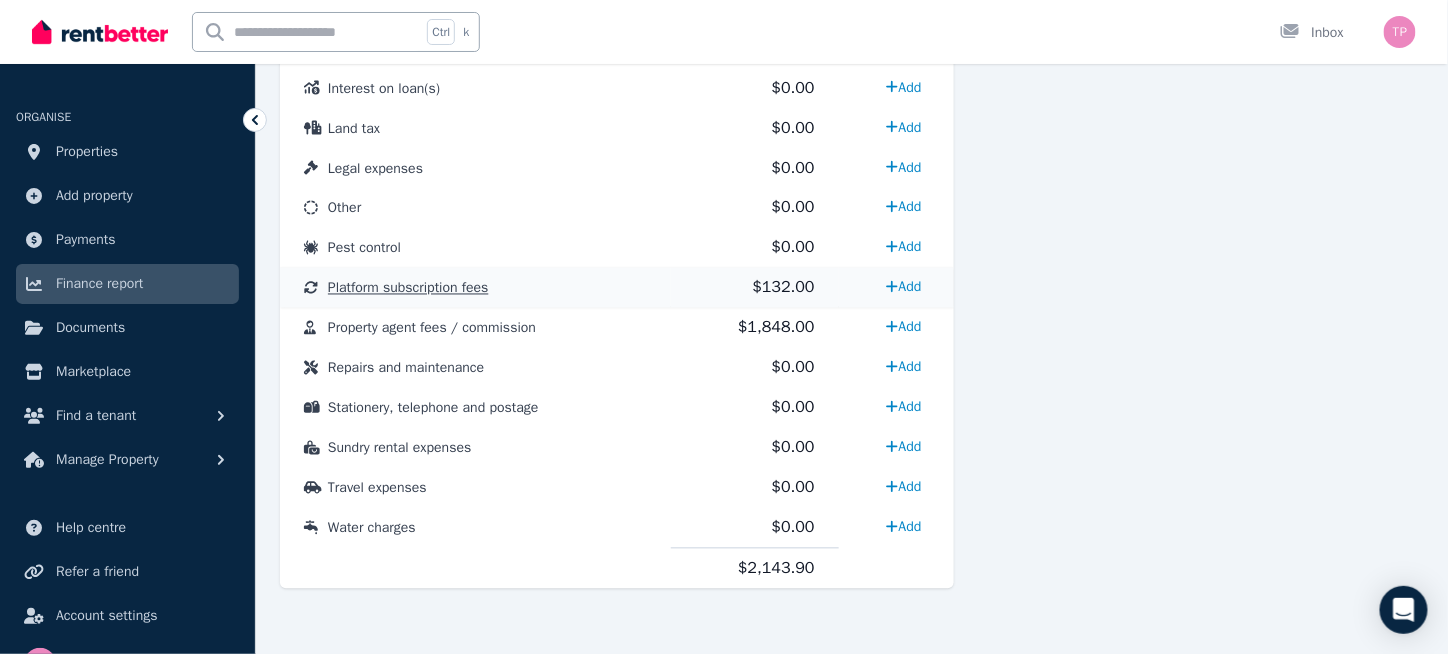 click on "Platform subscription fees" at bounding box center [408, 288] 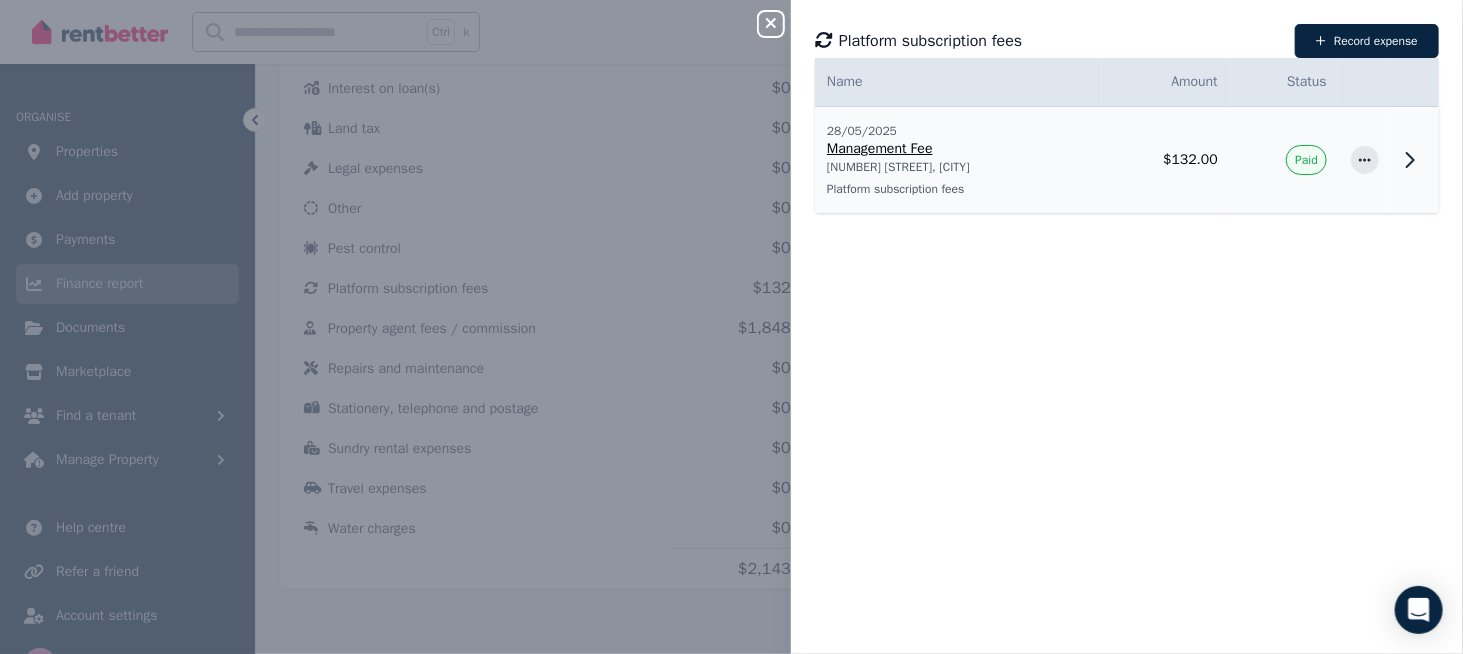 click 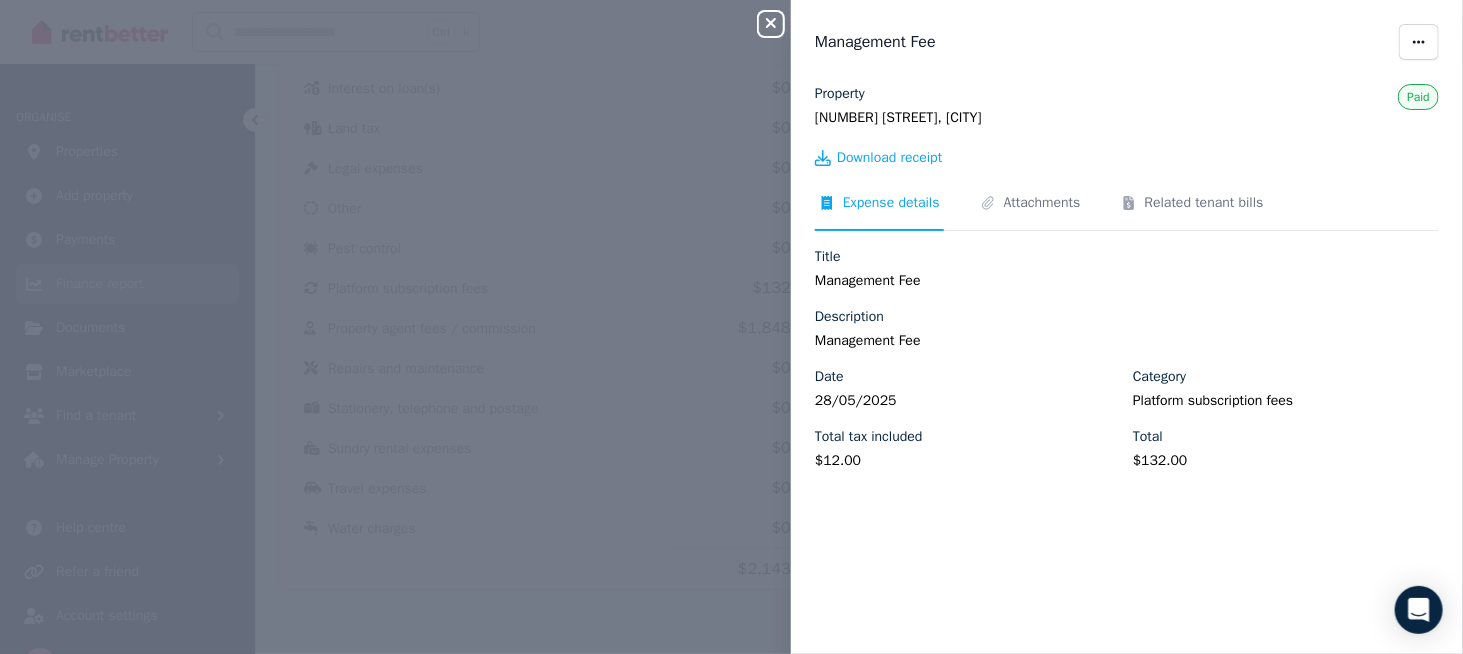 click 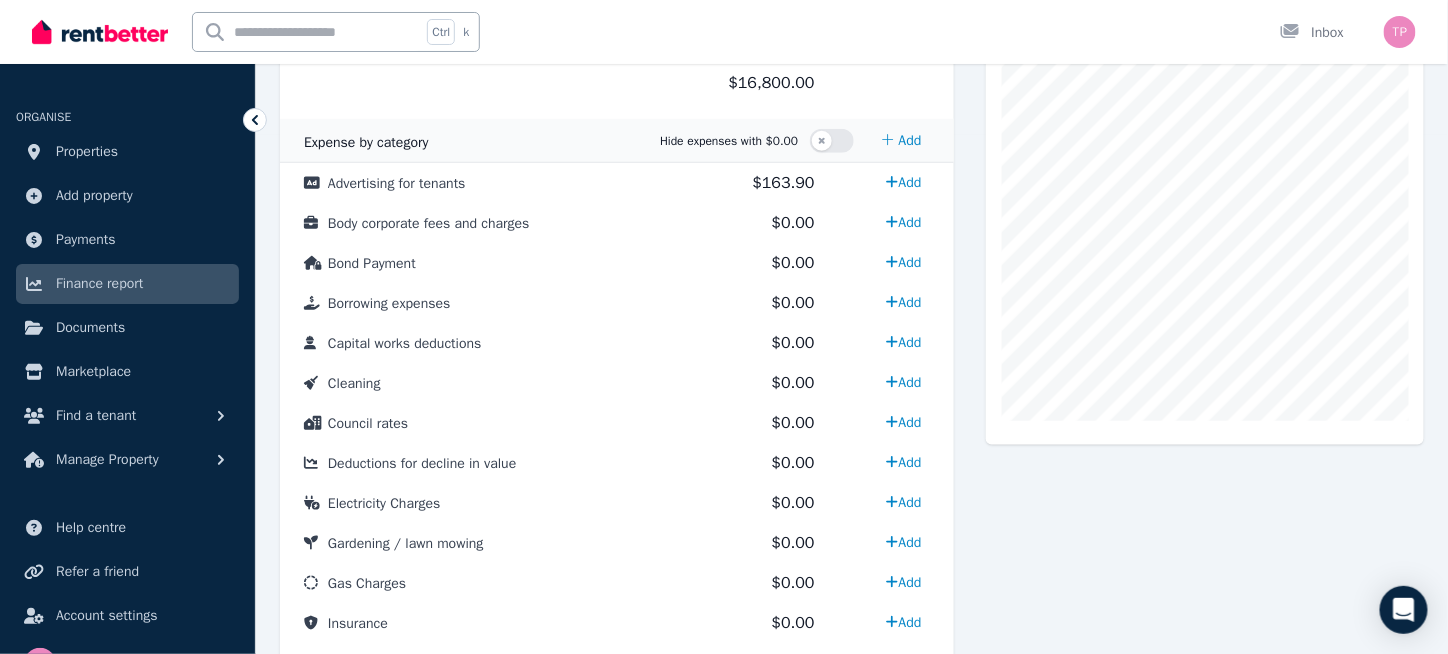 scroll, scrollTop: 494, scrollLeft: 0, axis: vertical 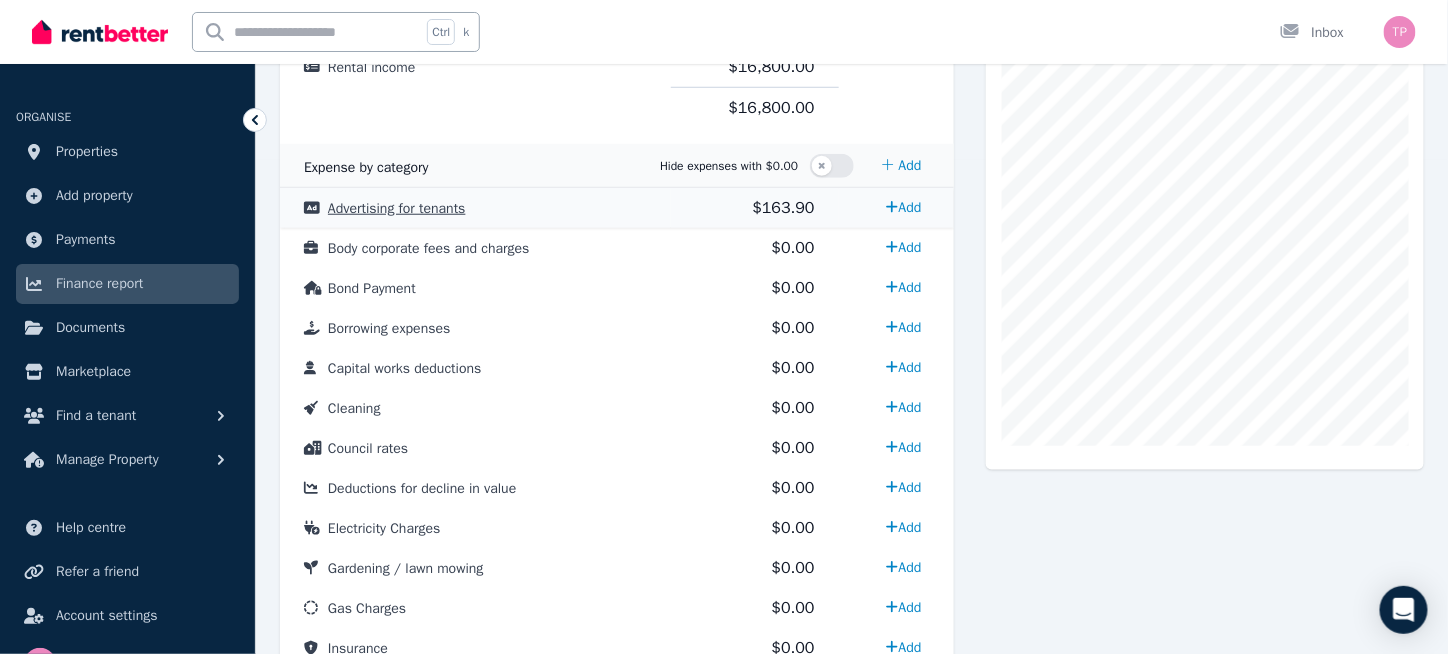 click on "Advertising for tenants" at bounding box center [397, 208] 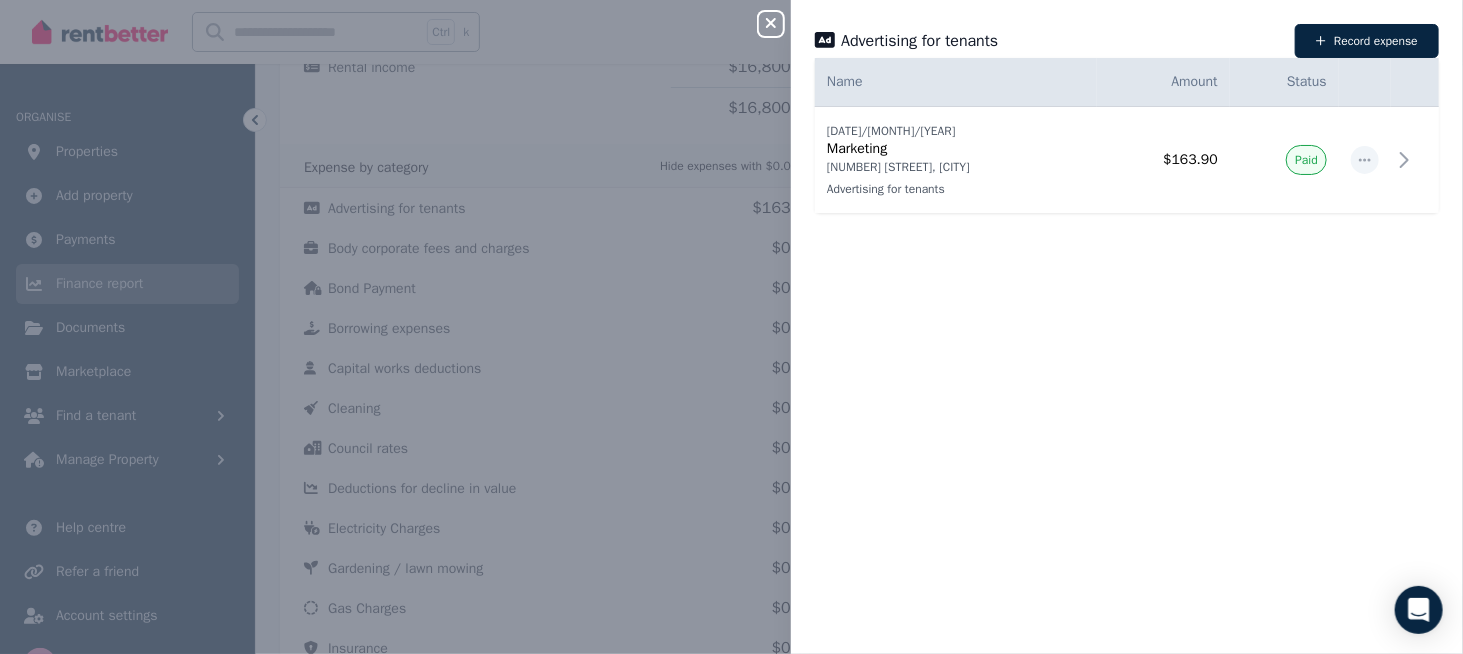click 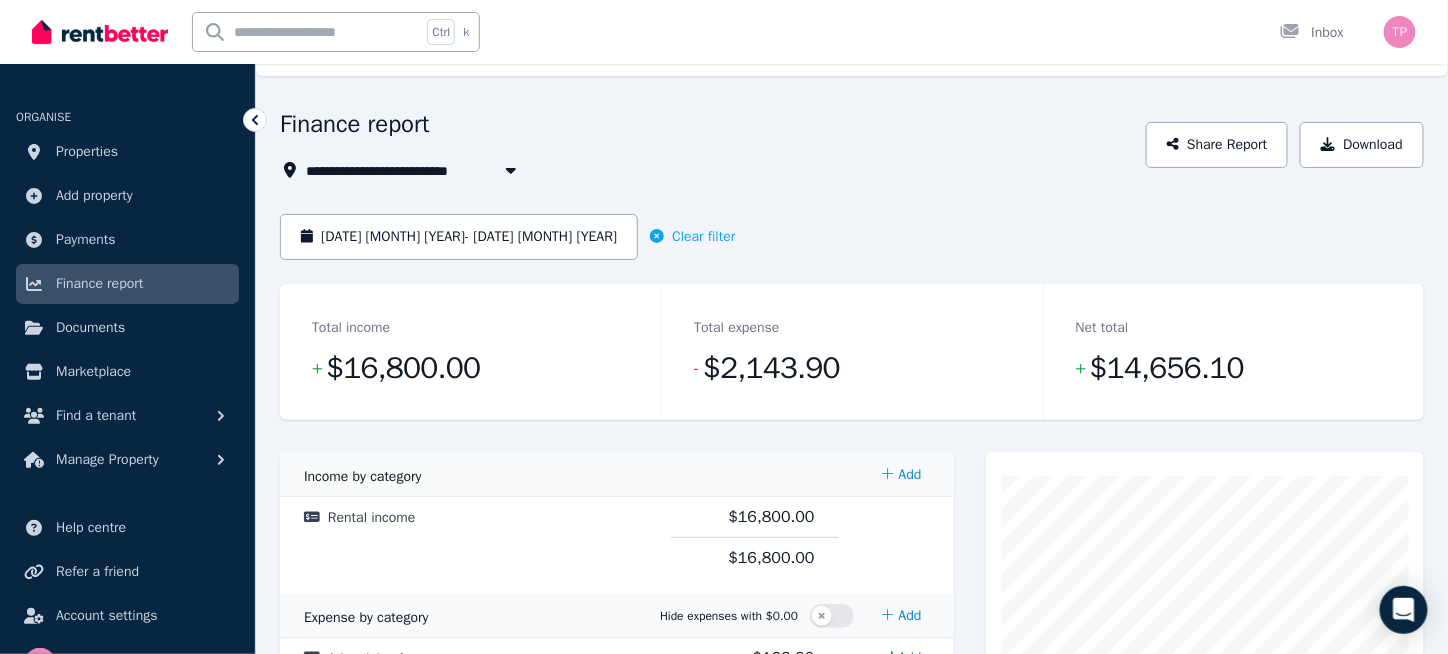 scroll, scrollTop: 0, scrollLeft: 0, axis: both 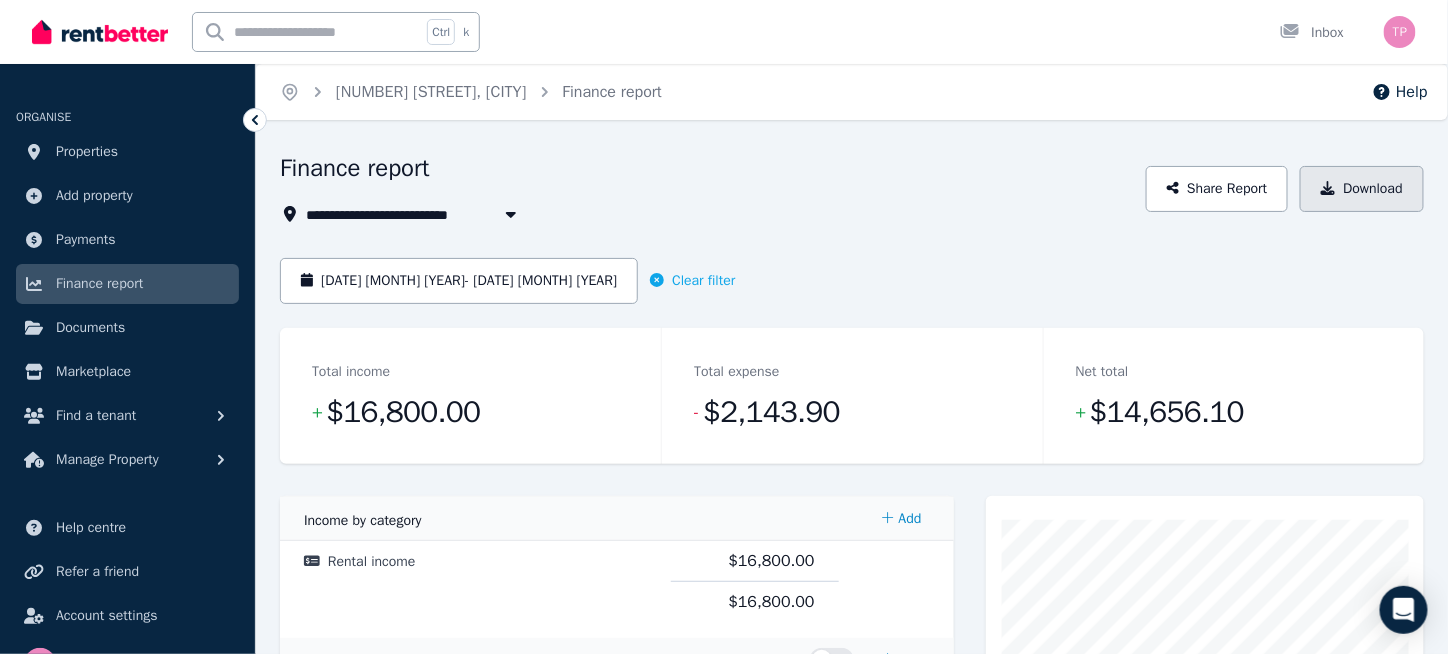 click on "Download" at bounding box center [1362, 189] 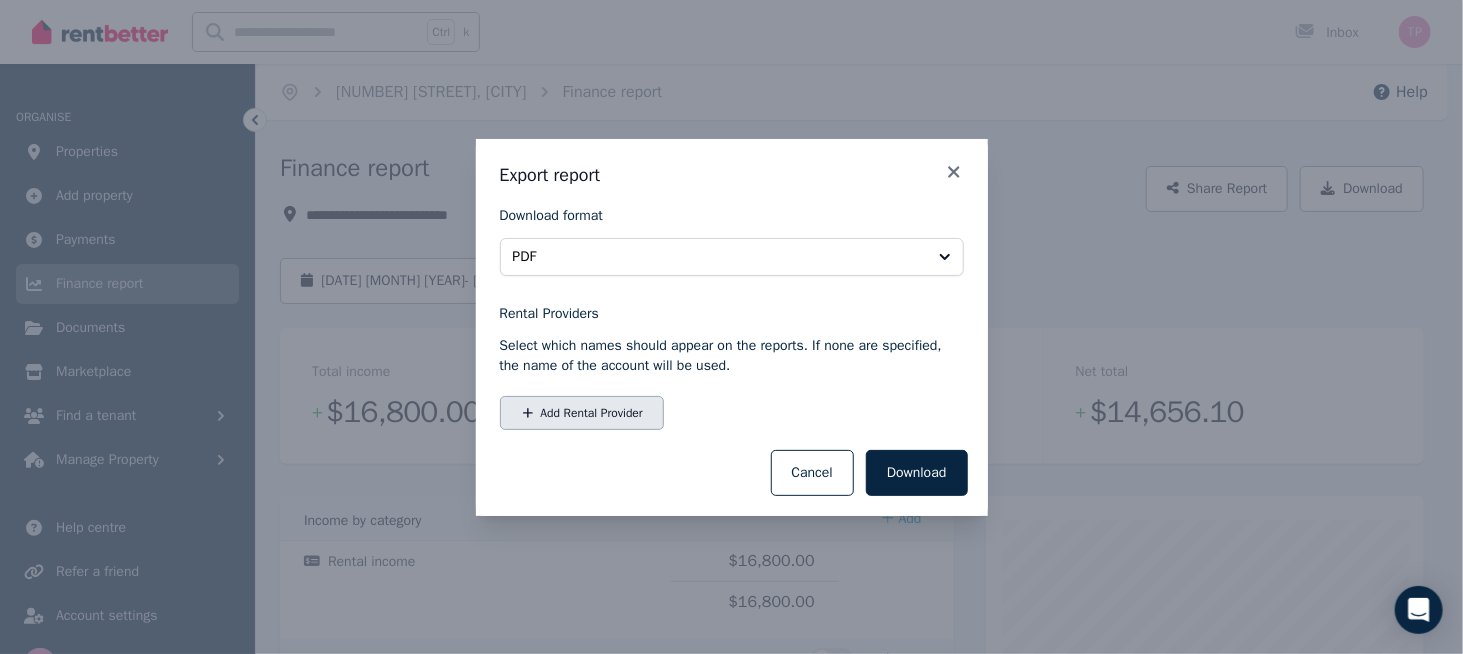 click on "Add   Rental Provider" at bounding box center [582, 413] 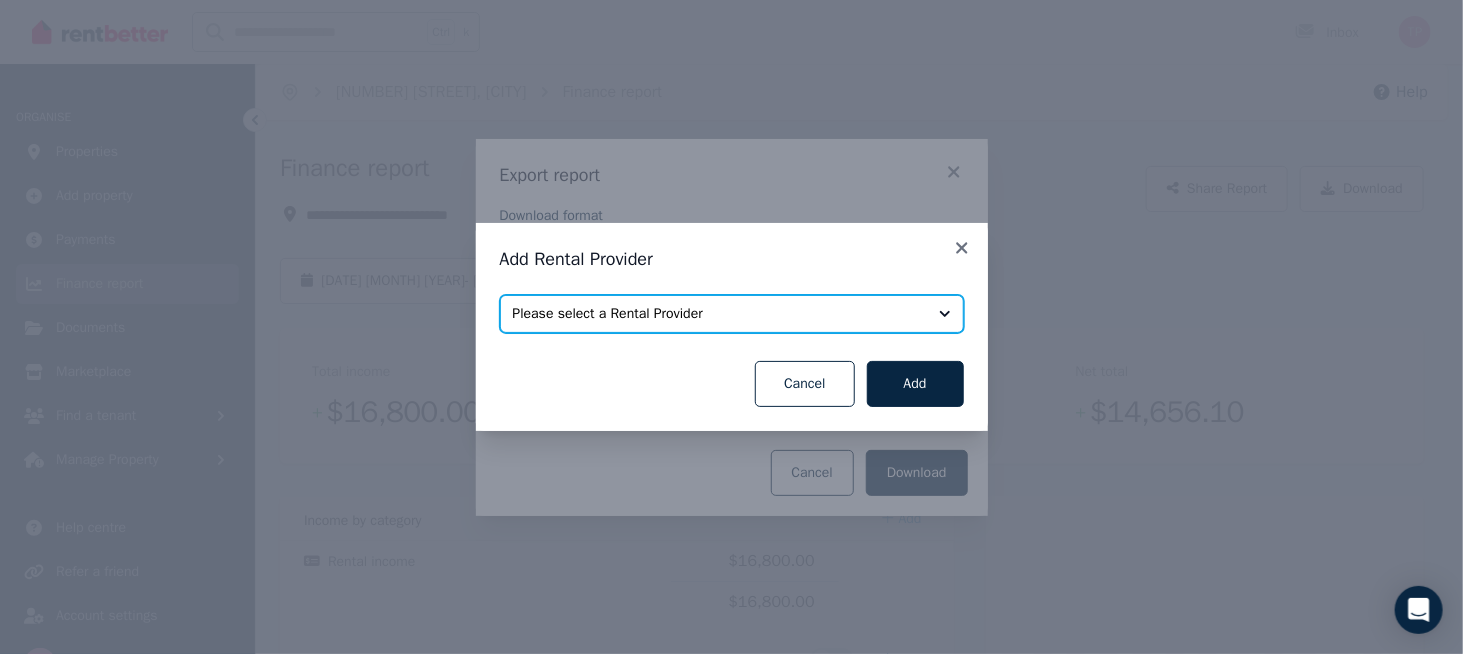 click on "Please select a Rental Provider" at bounding box center (718, 314) 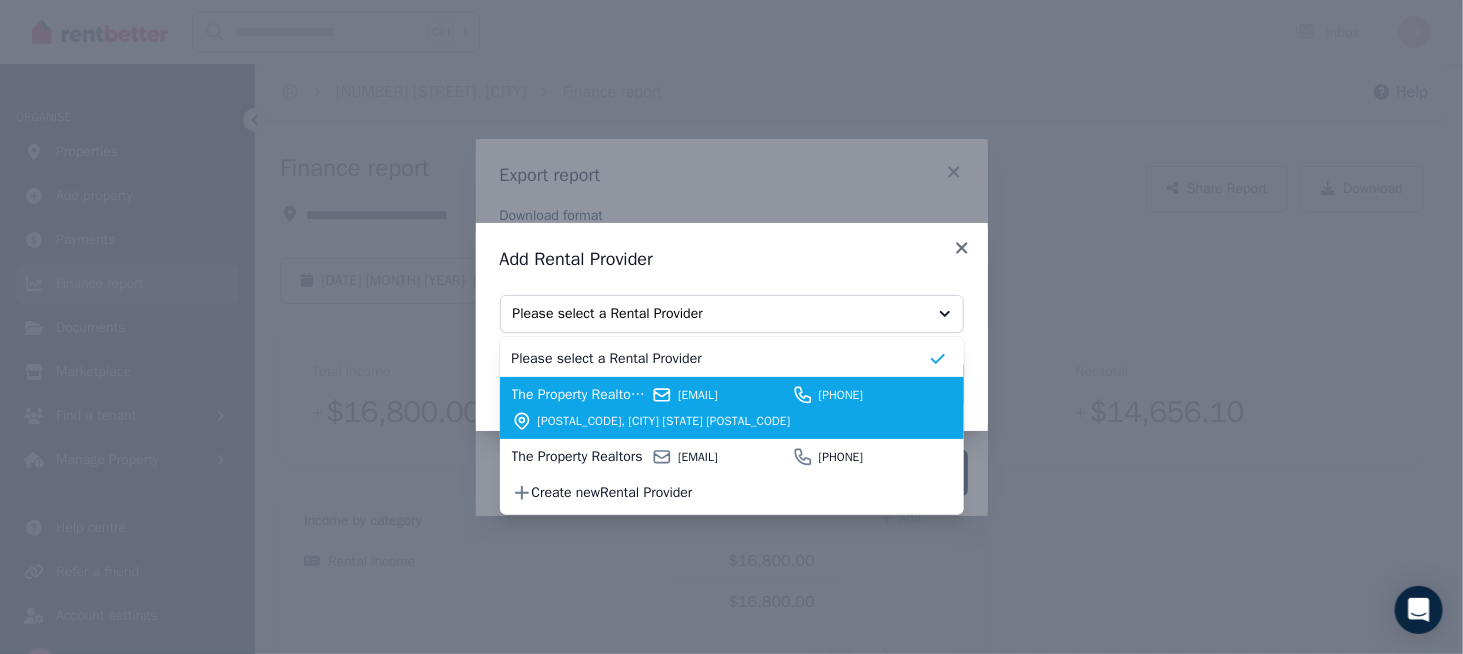 click on "The  Property Realtors (AGENT) [EMAIL] [PHONE], [CITY] [STATE] [POSTAL_CODE]" at bounding box center (720, 408) 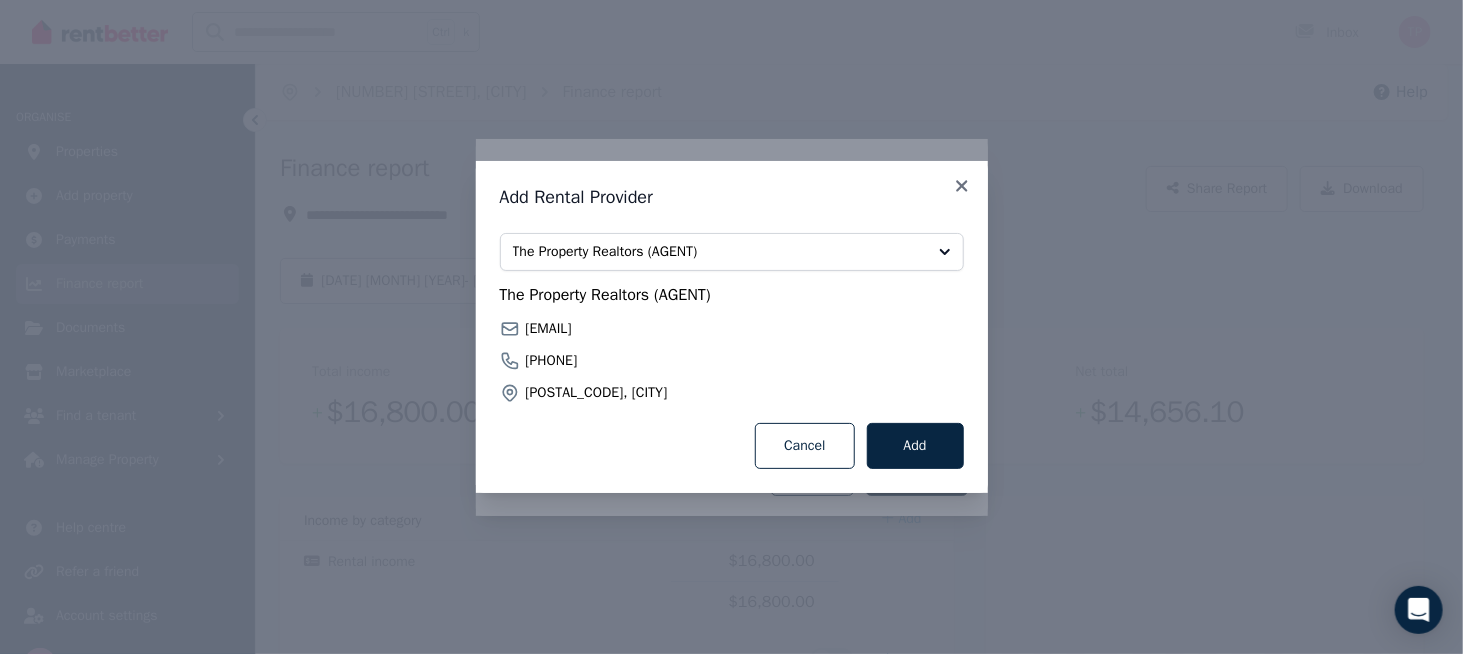 click on "Add" at bounding box center [915, 446] 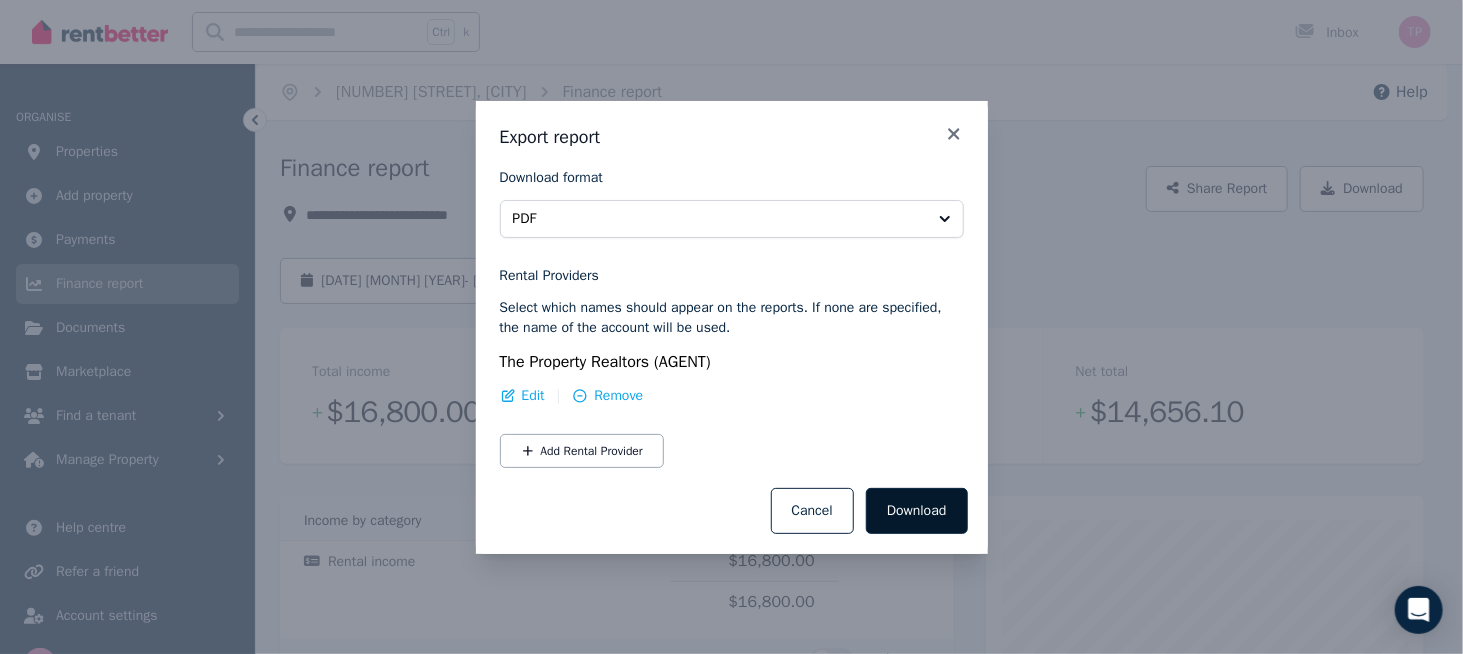 click on "Download" at bounding box center (917, 511) 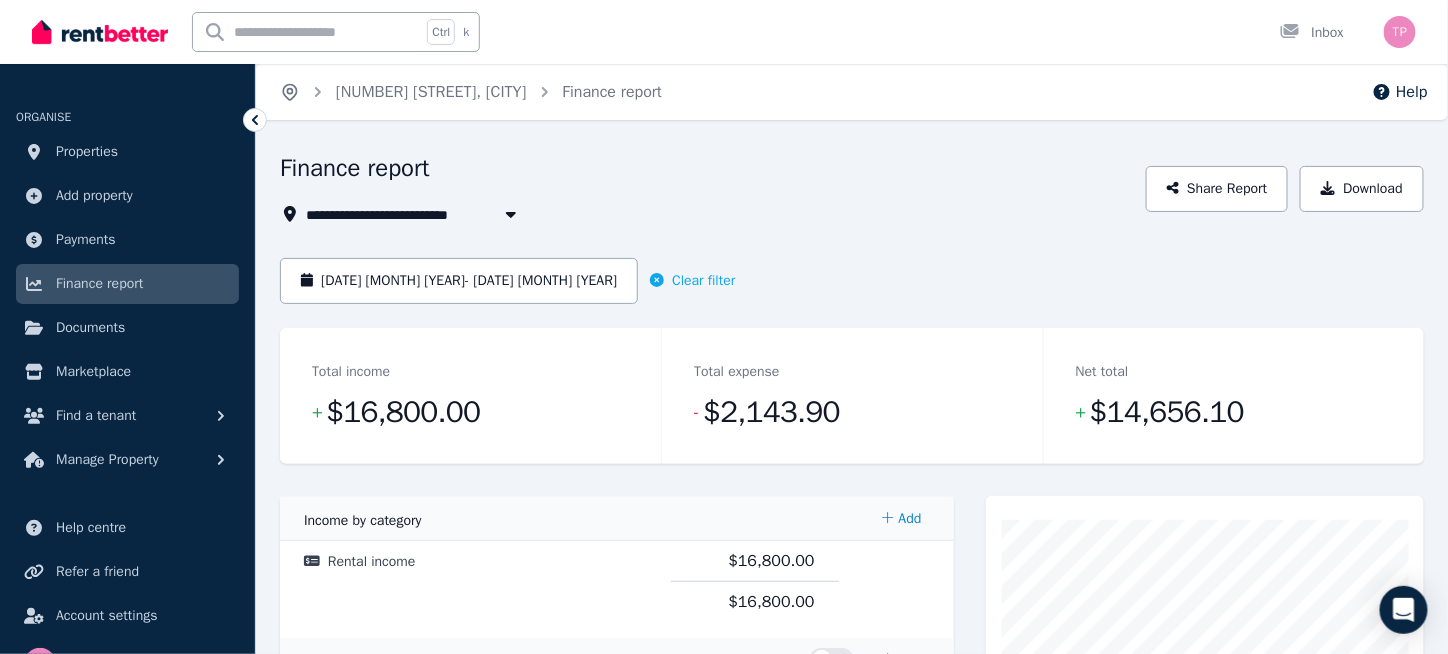 click 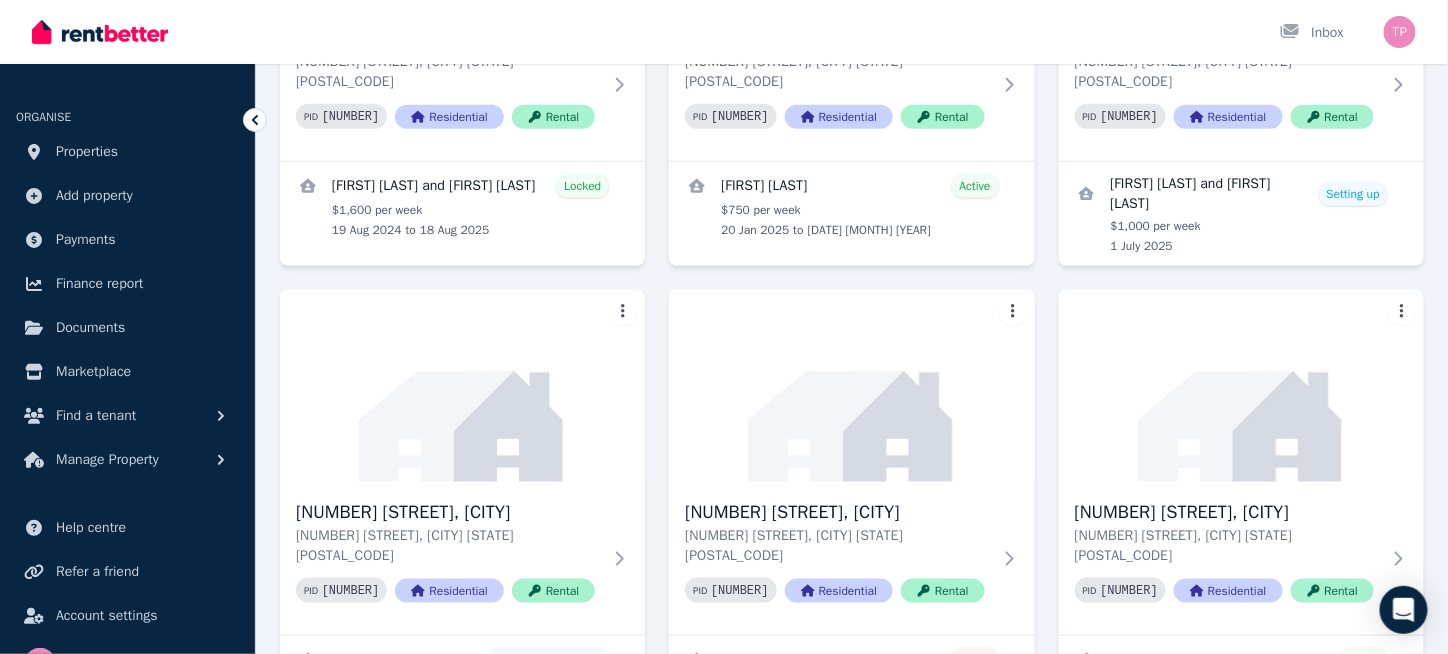 scroll, scrollTop: 200, scrollLeft: 0, axis: vertical 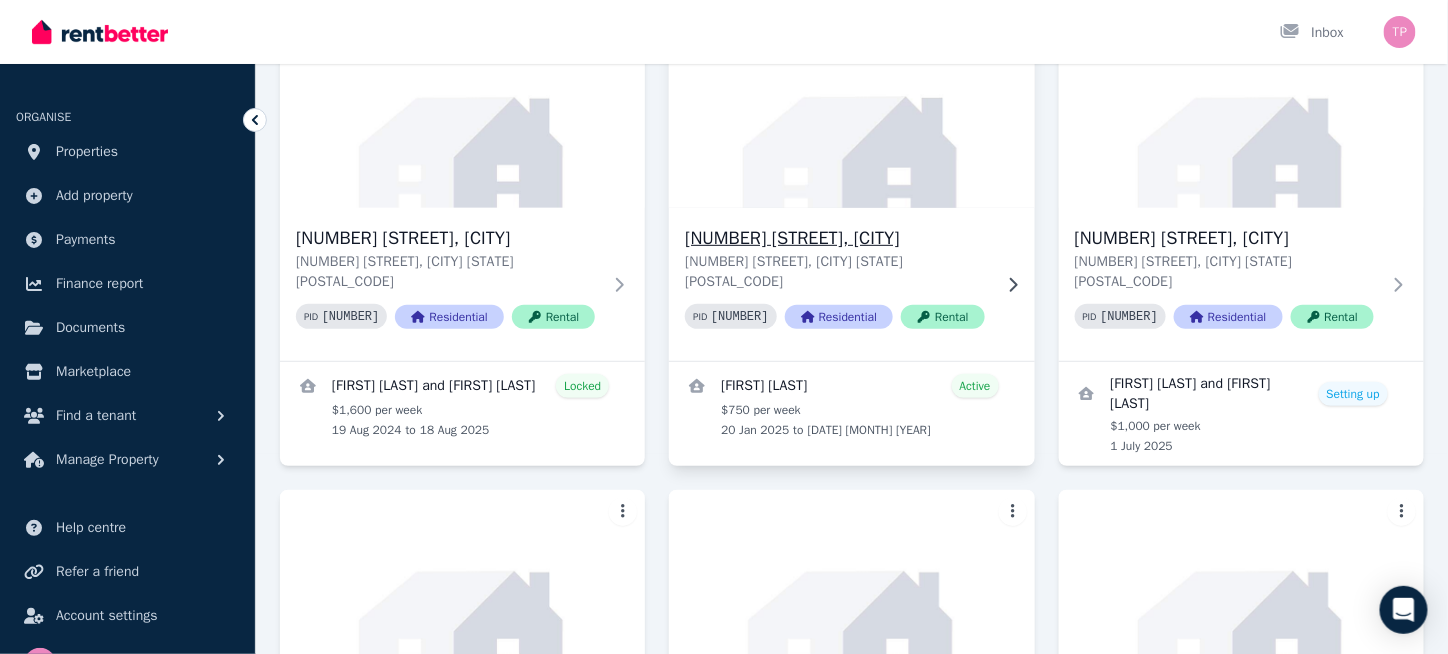 click on "[NUMBER] [STREET], [CITY]" at bounding box center [837, 238] 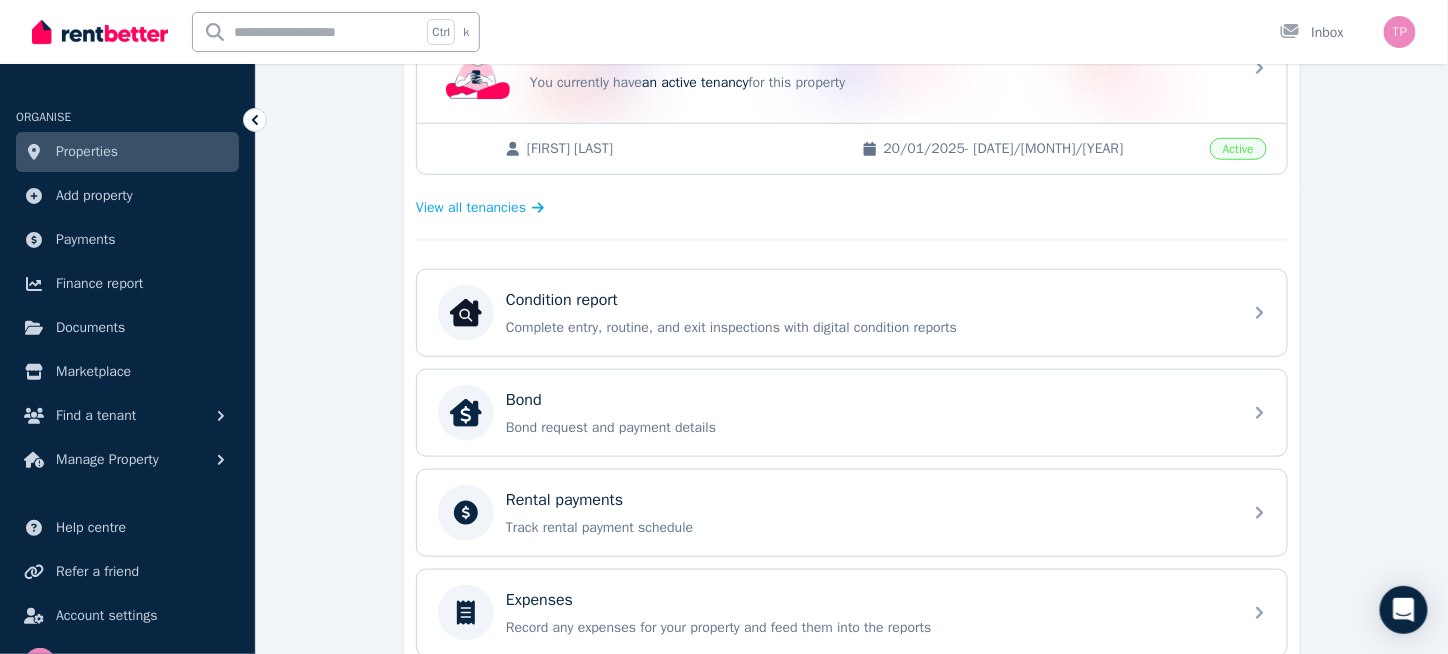 scroll, scrollTop: 800, scrollLeft: 0, axis: vertical 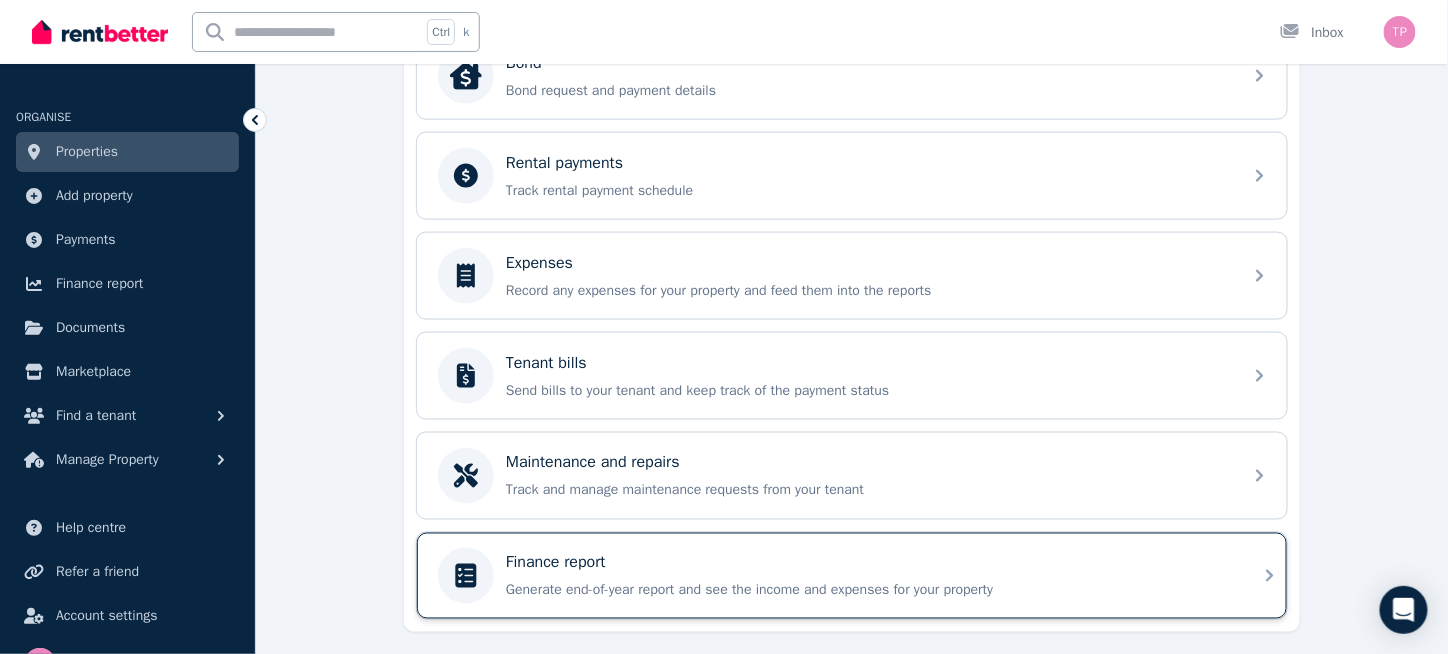 click on "Finance report" at bounding box center (868, 563) 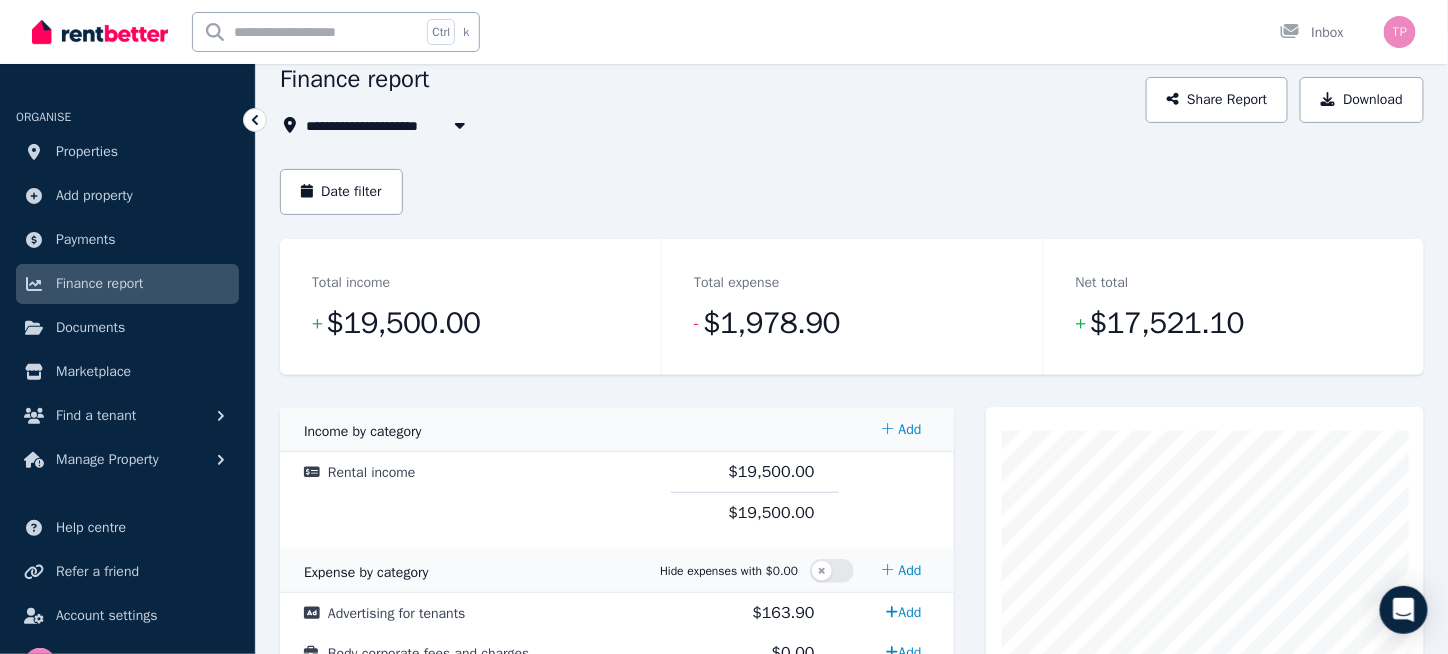 scroll, scrollTop: 0, scrollLeft: 0, axis: both 